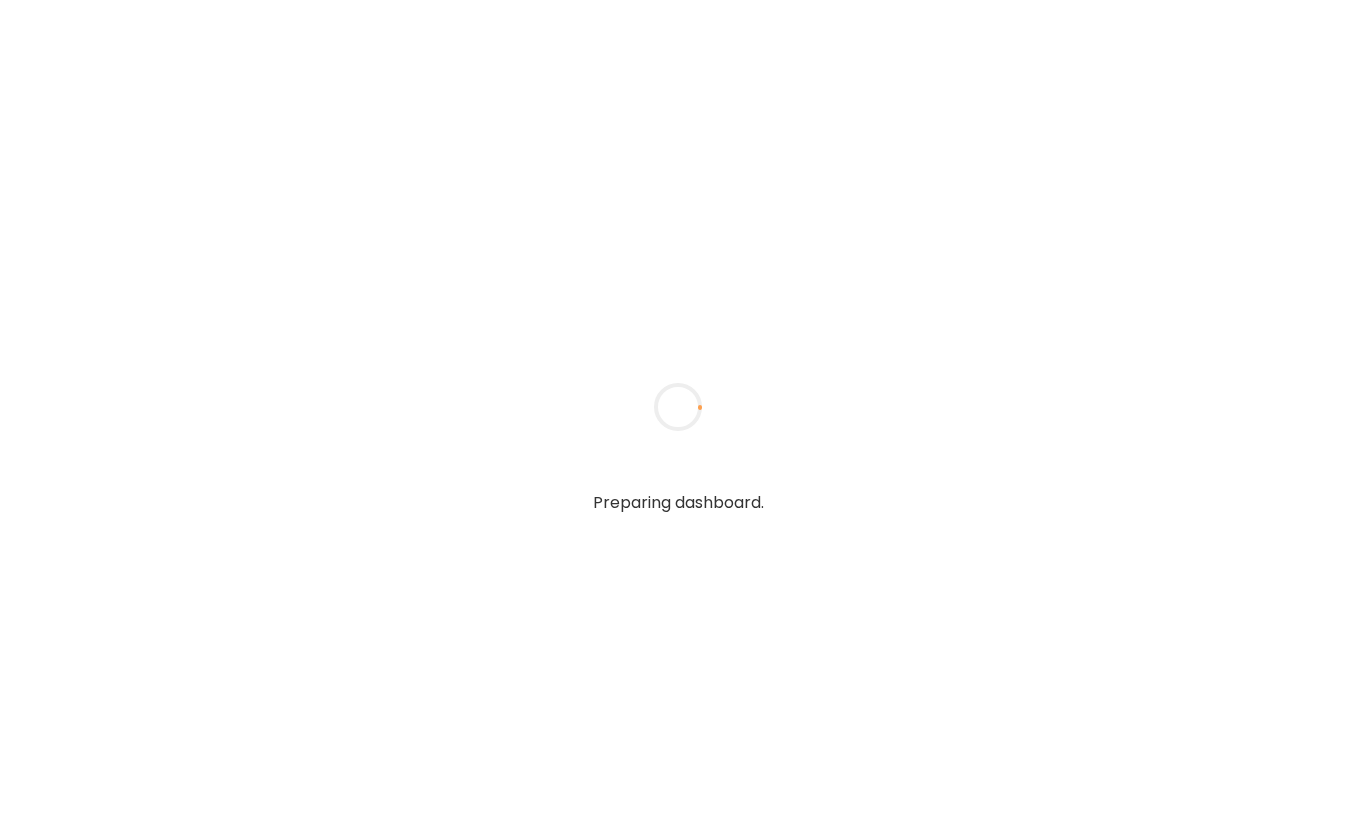 scroll, scrollTop: 0, scrollLeft: 0, axis: both 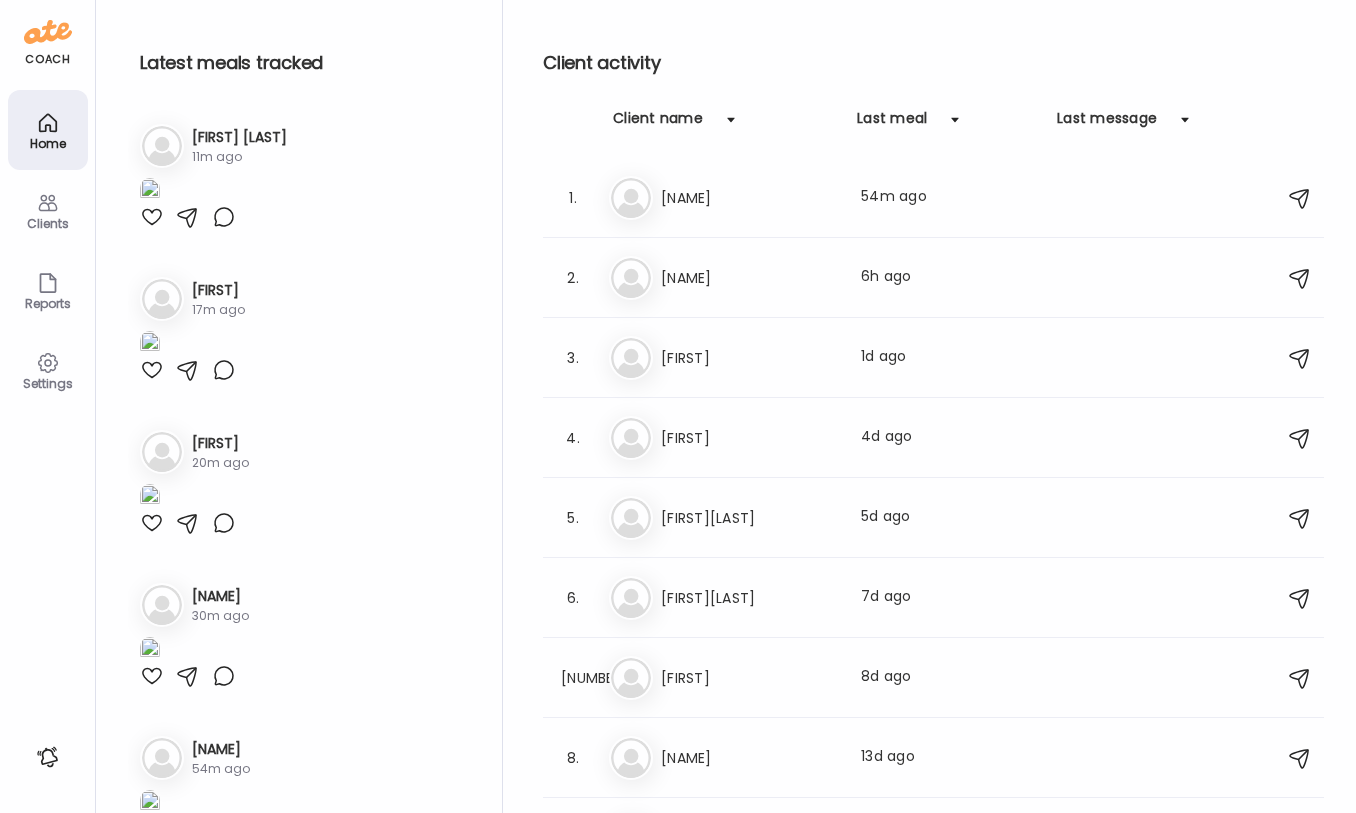type on "**********" 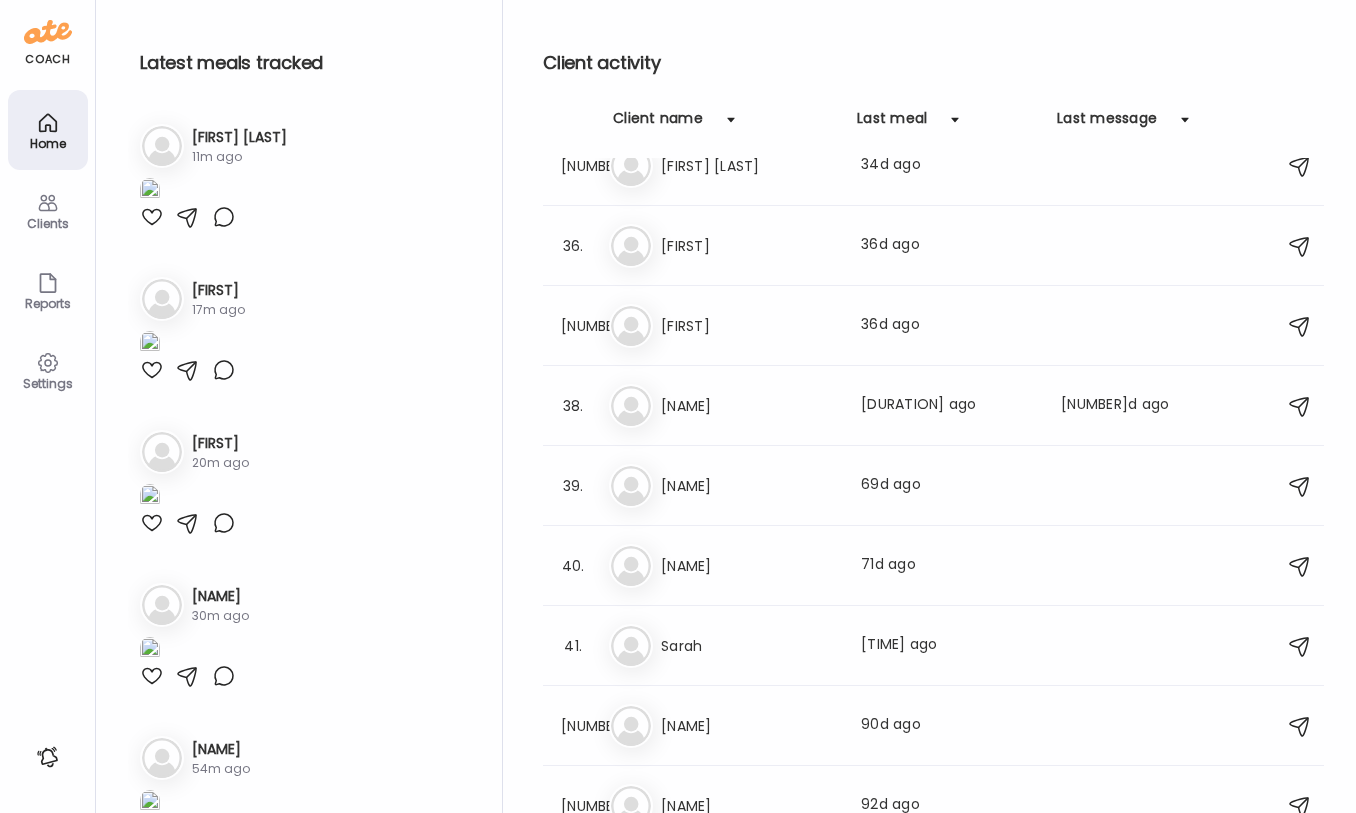 scroll, scrollTop: 3255, scrollLeft: 0, axis: vertical 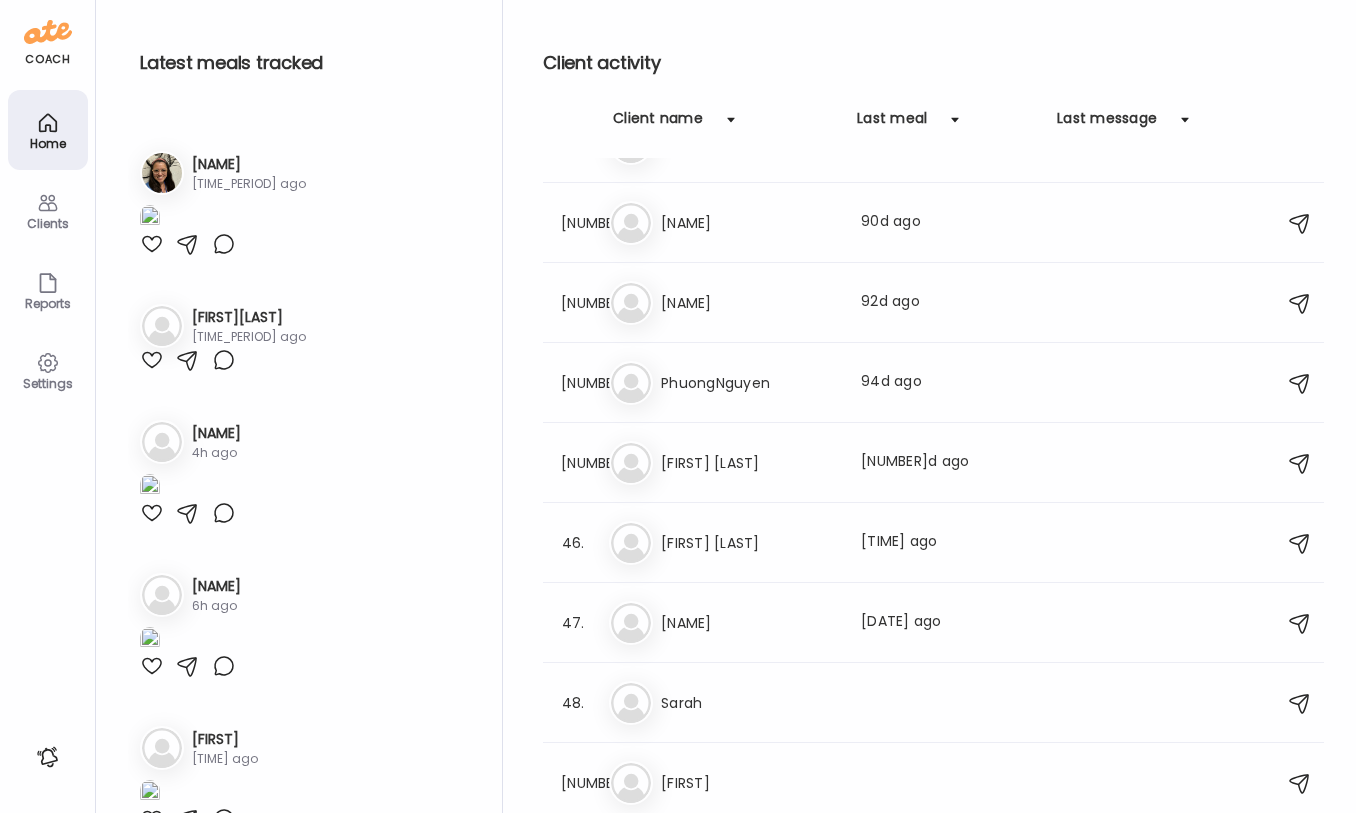 click at bounding box center (150, -394) 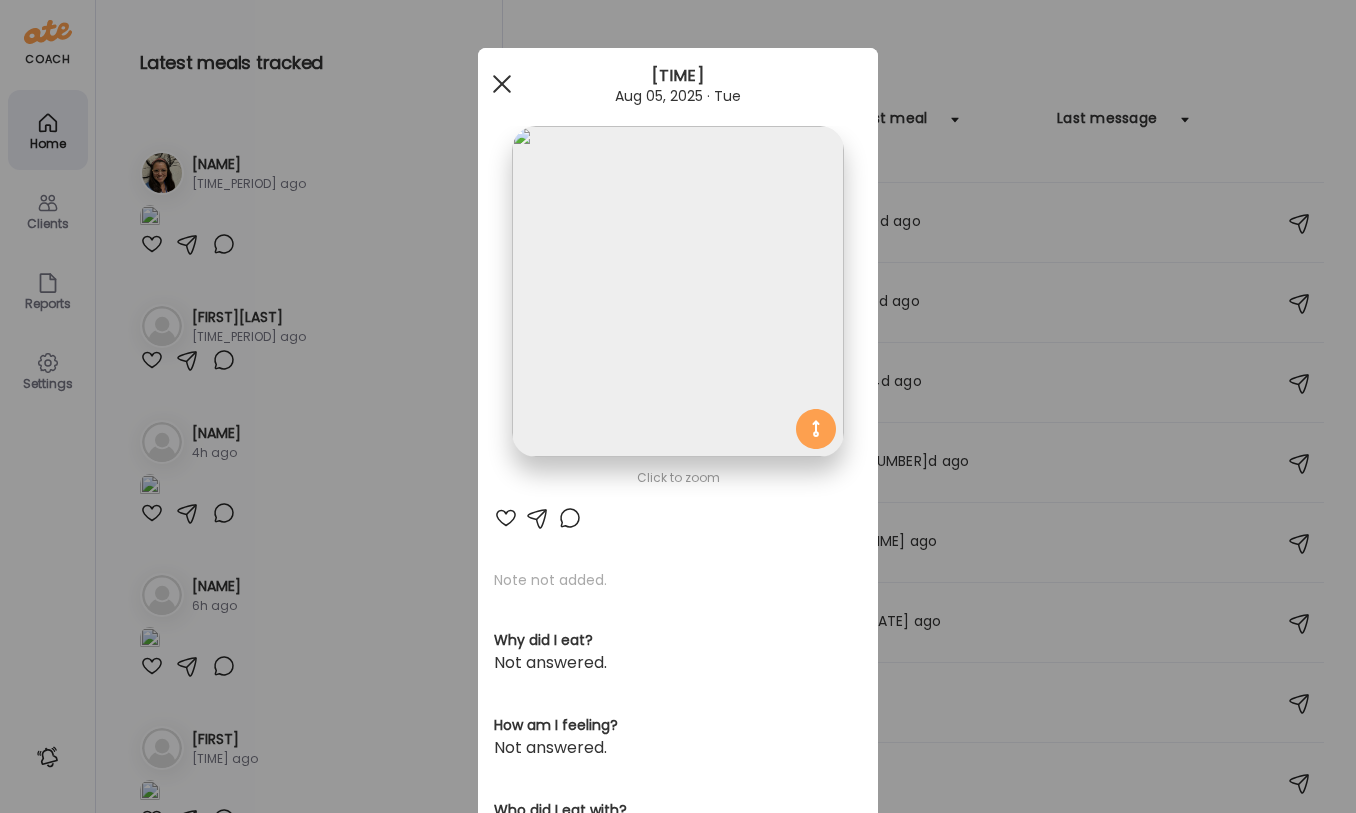 click at bounding box center (502, 84) 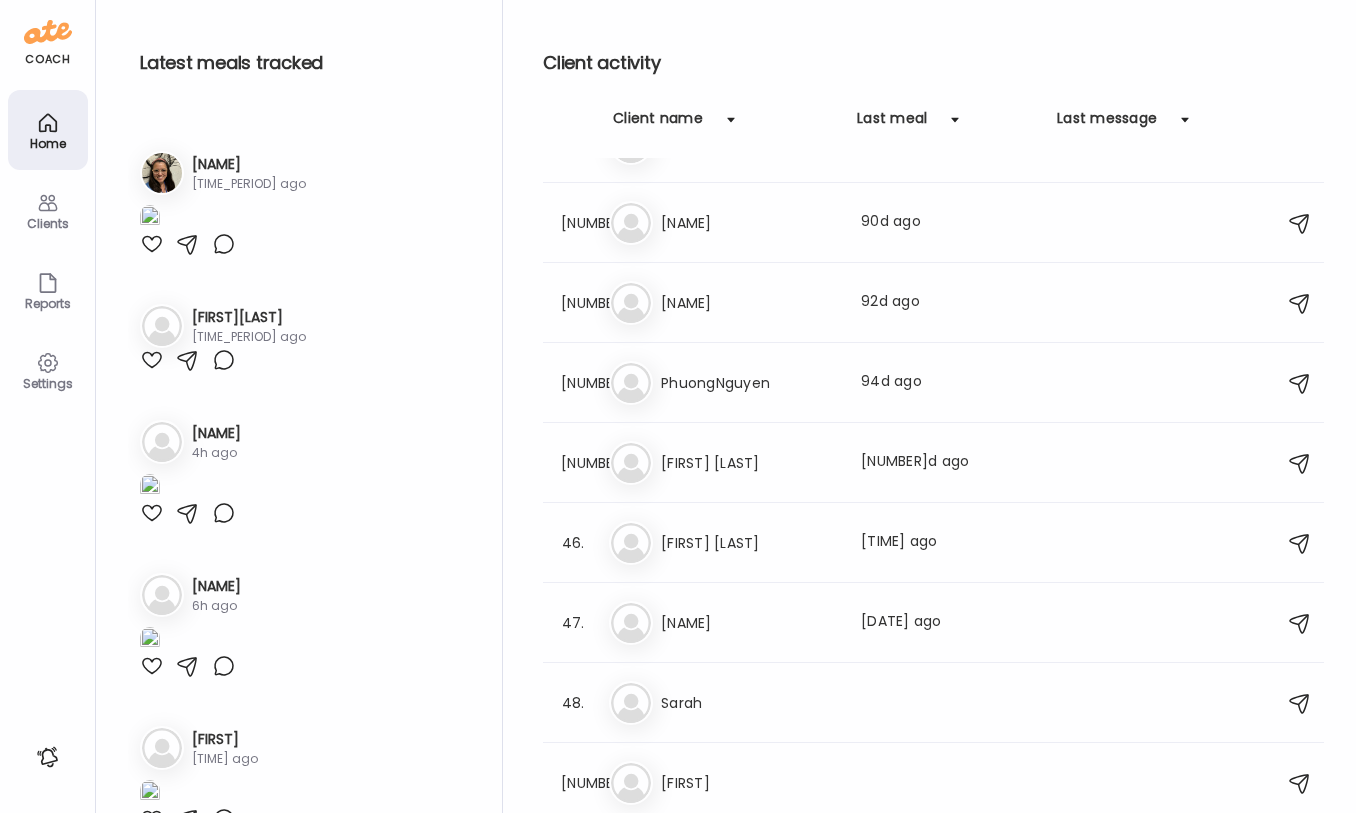 click on "[NAME]" at bounding box center [220, -448] 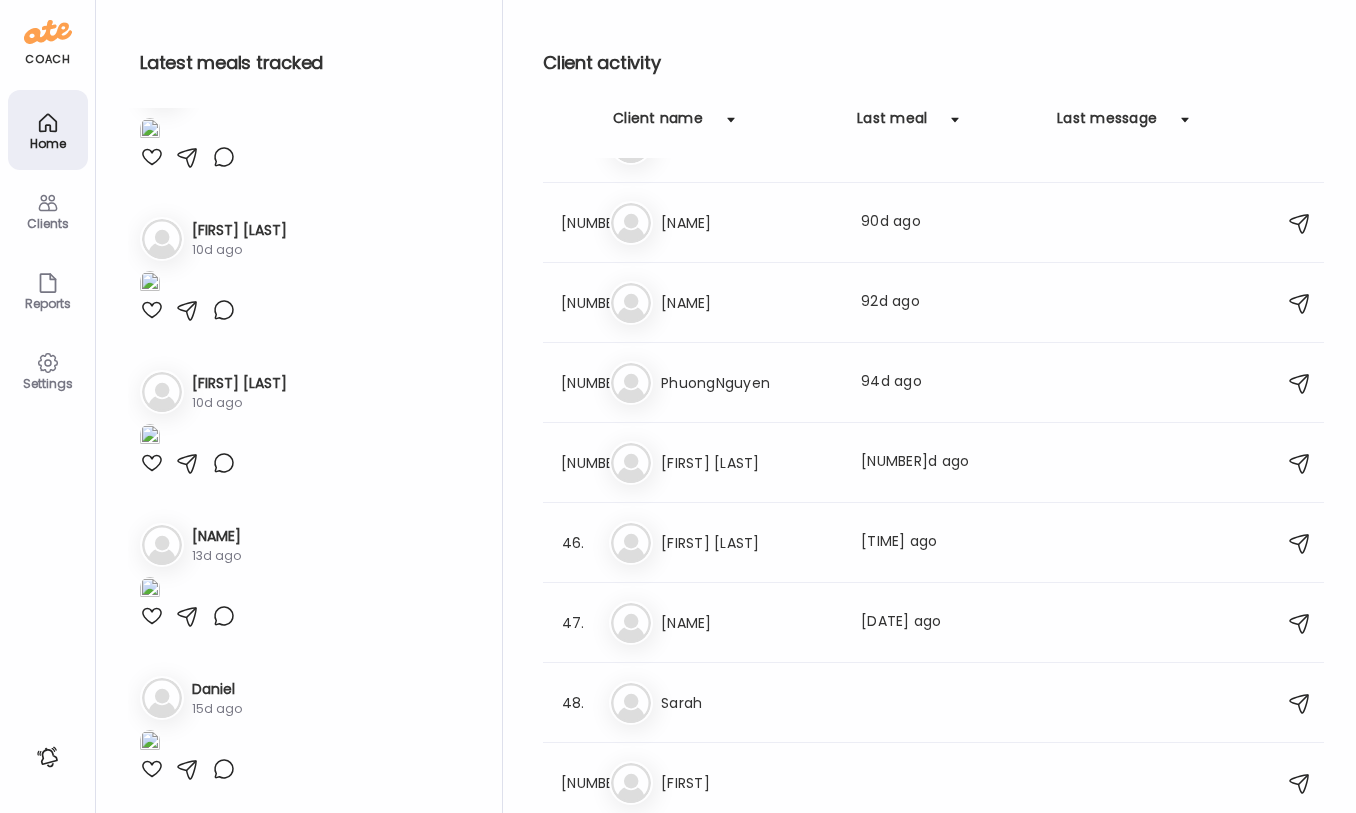 scroll, scrollTop: 4825, scrollLeft: 0, axis: vertical 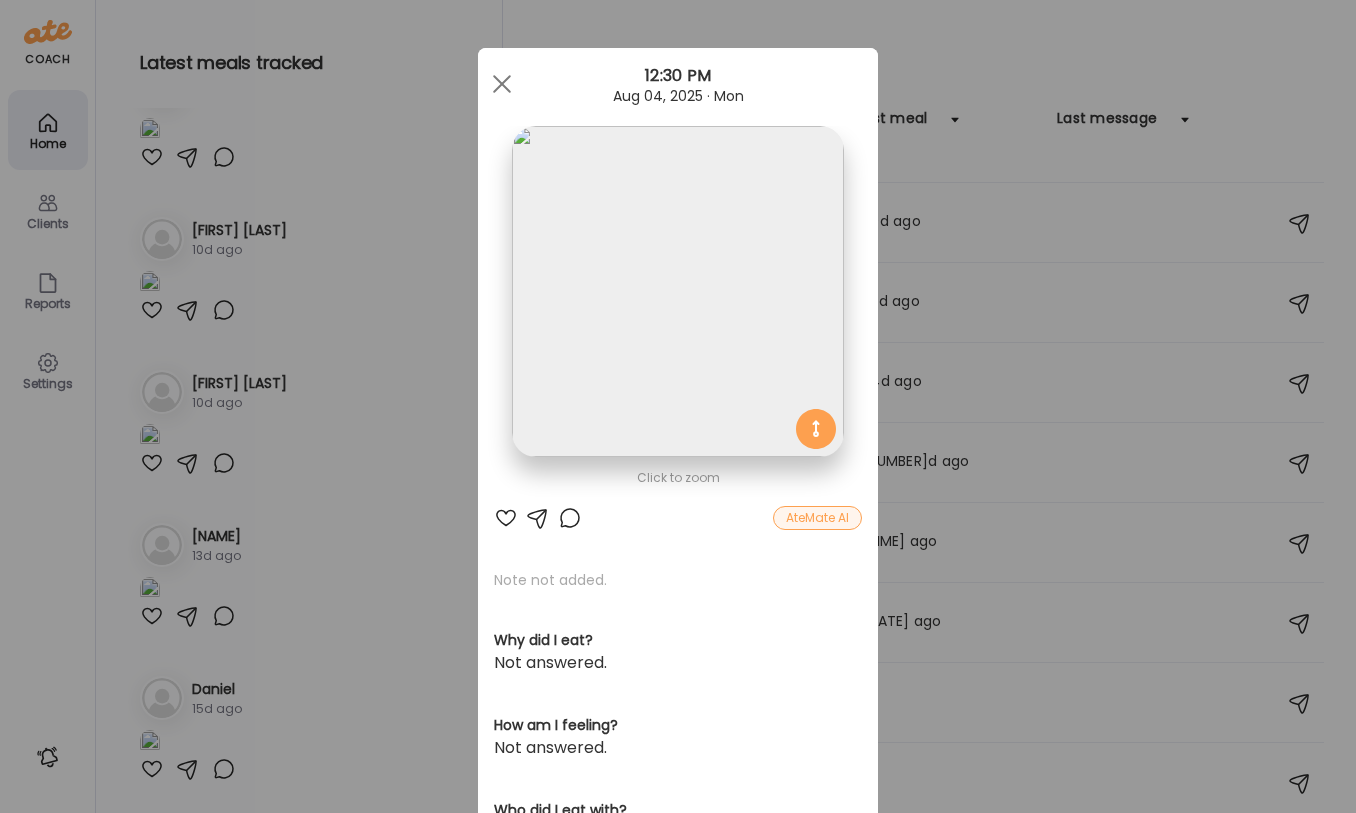 click on "Ate Coach Dashboard
Wahoo! It’s official
Take a moment to set up your Coach Profile to give your clients a smooth onboarding experience.
Skip Set up coach profile
Ate Coach Dashboard
1 Image 2 Message 3 Invite
Let’s get you quickly set up
Add a headshot or company logo for client recognition
Skip Next
Ate Coach Dashboard
1 Image 2 Message 3 Invite
Customize your welcome message
This page will be the first thing your clients will see. Add a welcome message to personalize their experience.
Header 32" at bounding box center [678, 406] 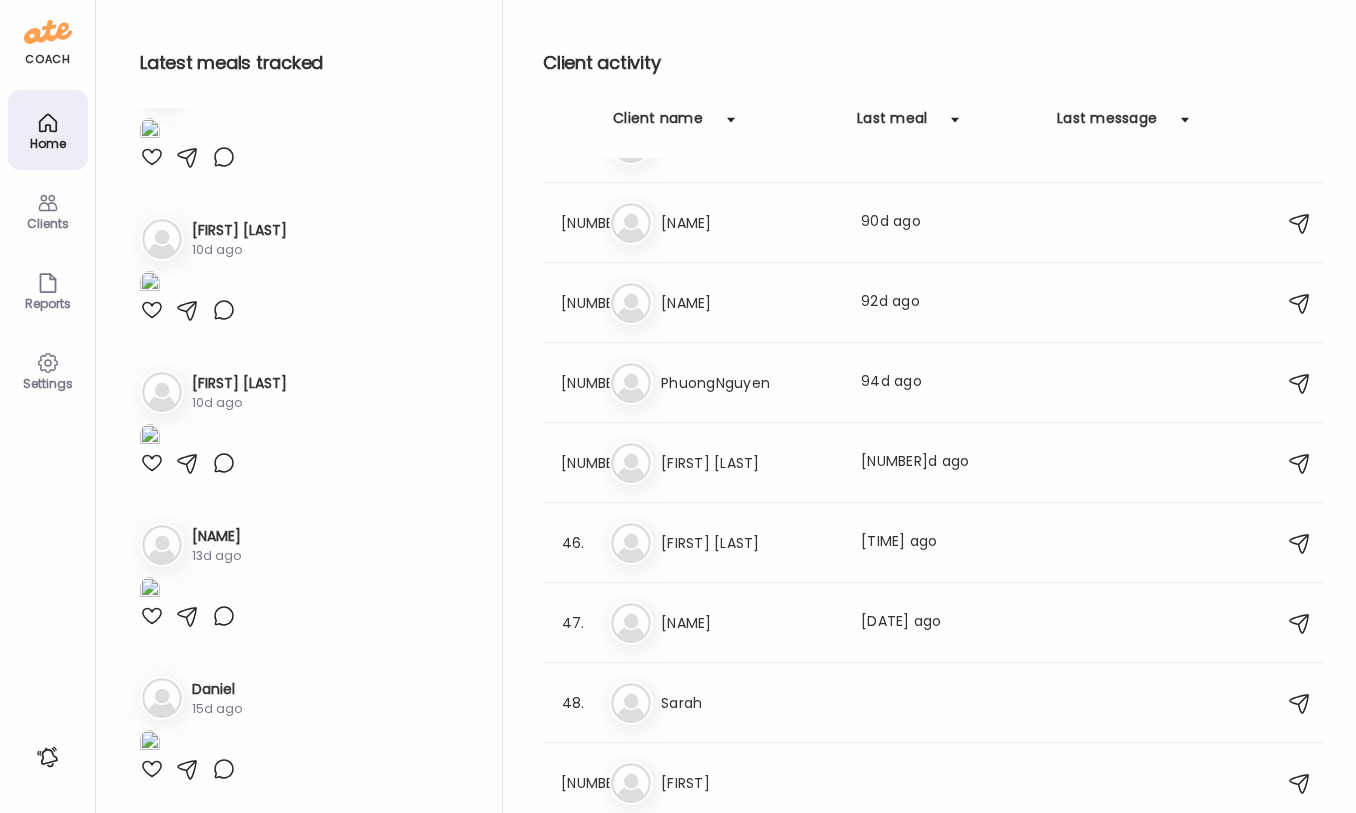 scroll, scrollTop: 8623, scrollLeft: 0, axis: vertical 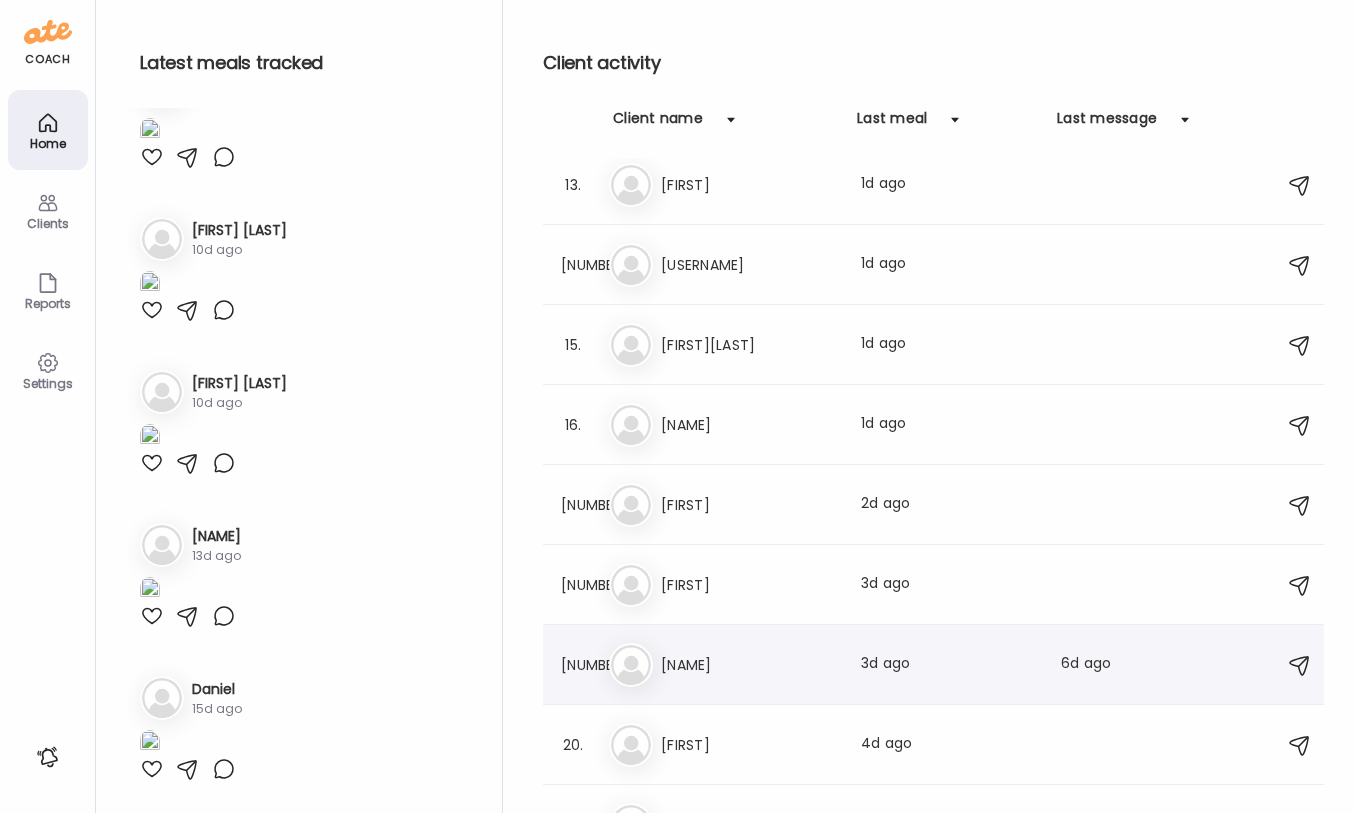 click on "[NAME]" at bounding box center (749, 665) 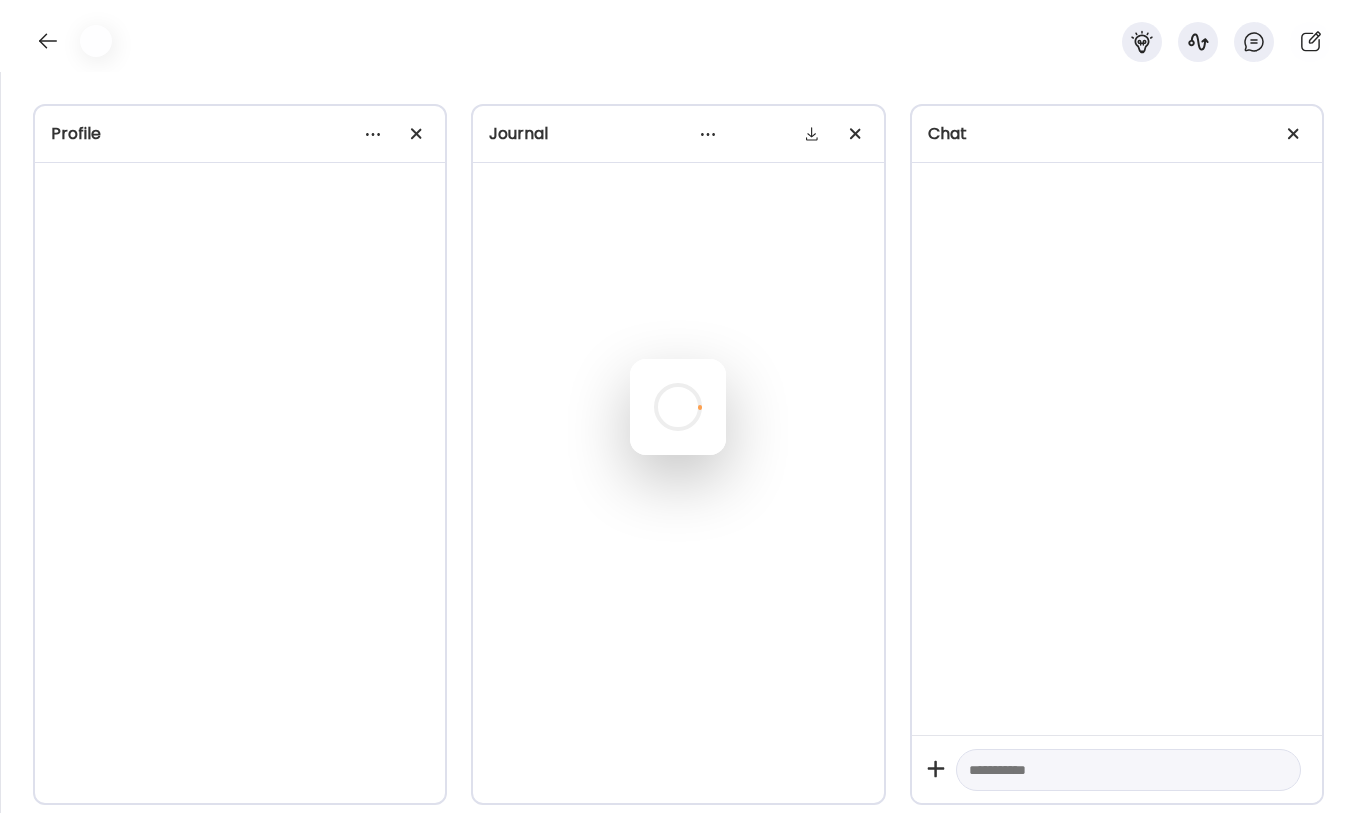 scroll, scrollTop: 7925, scrollLeft: 0, axis: vertical 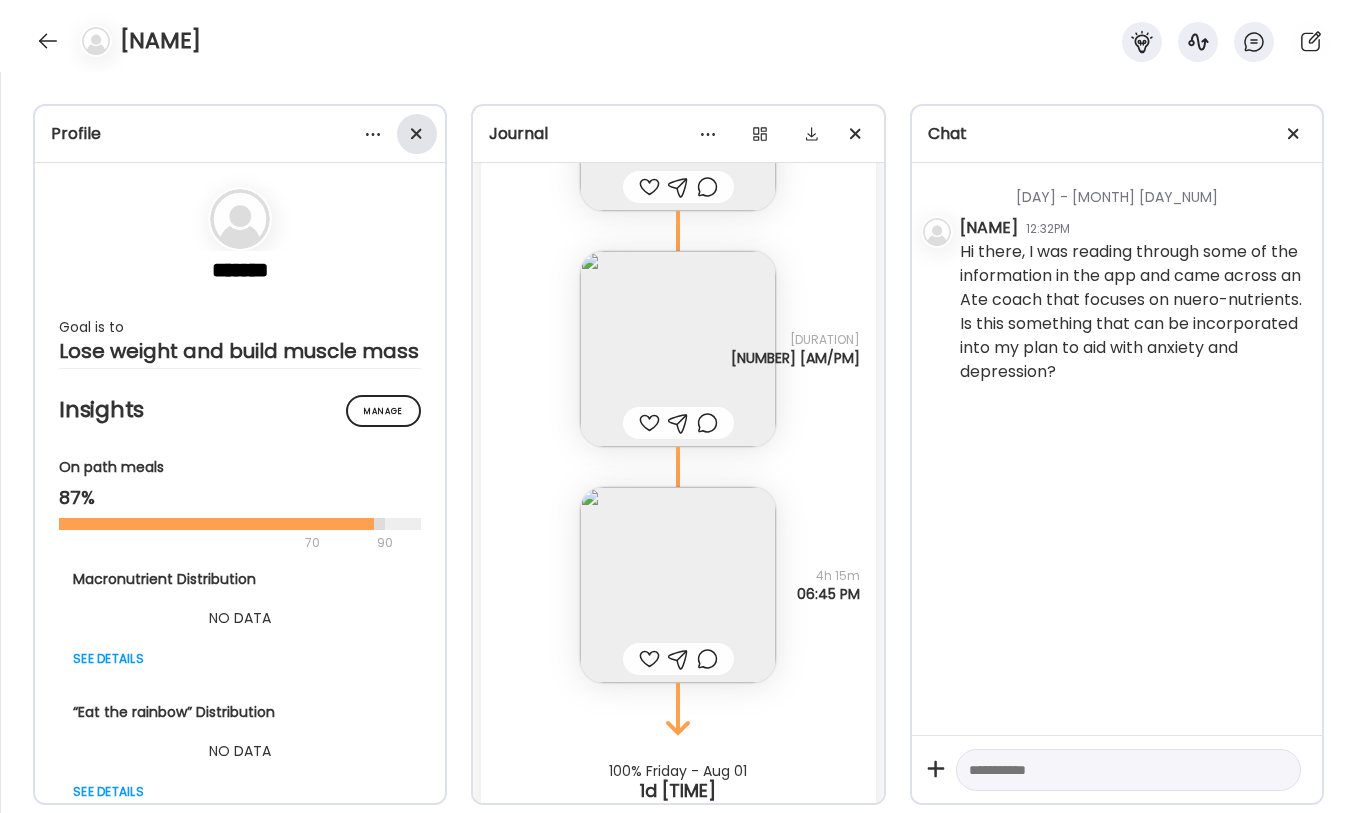 click at bounding box center [417, 134] 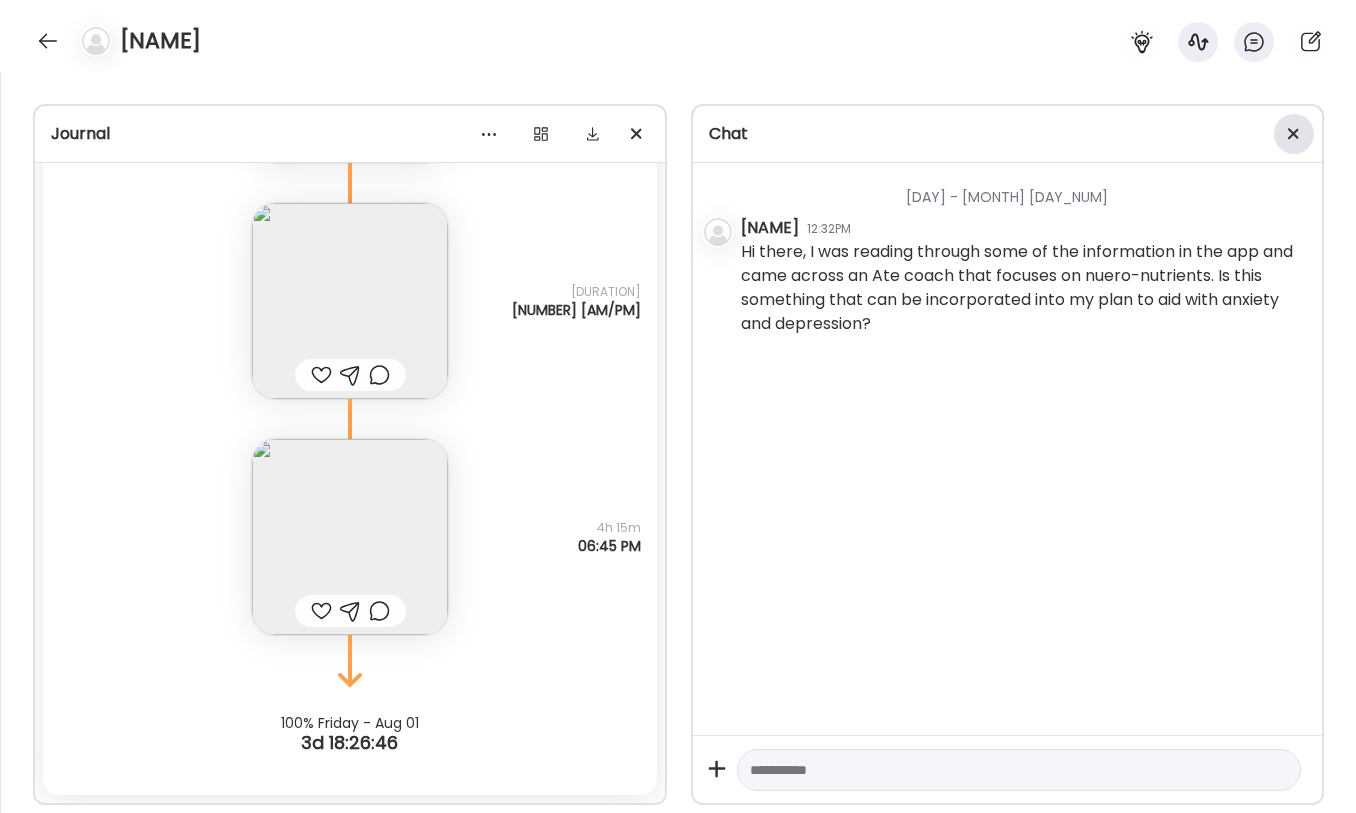 click at bounding box center [1294, 134] 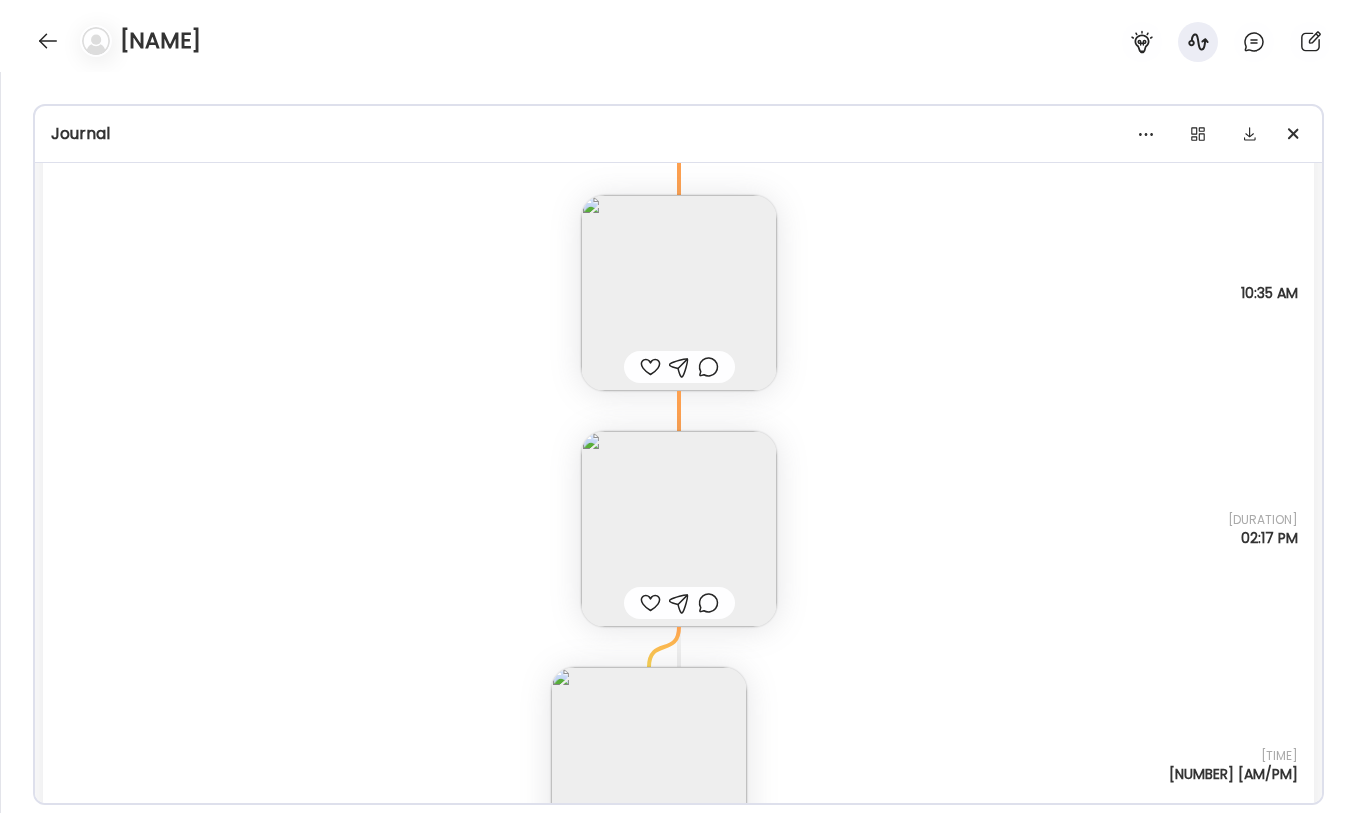 scroll, scrollTop: 0, scrollLeft: 0, axis: both 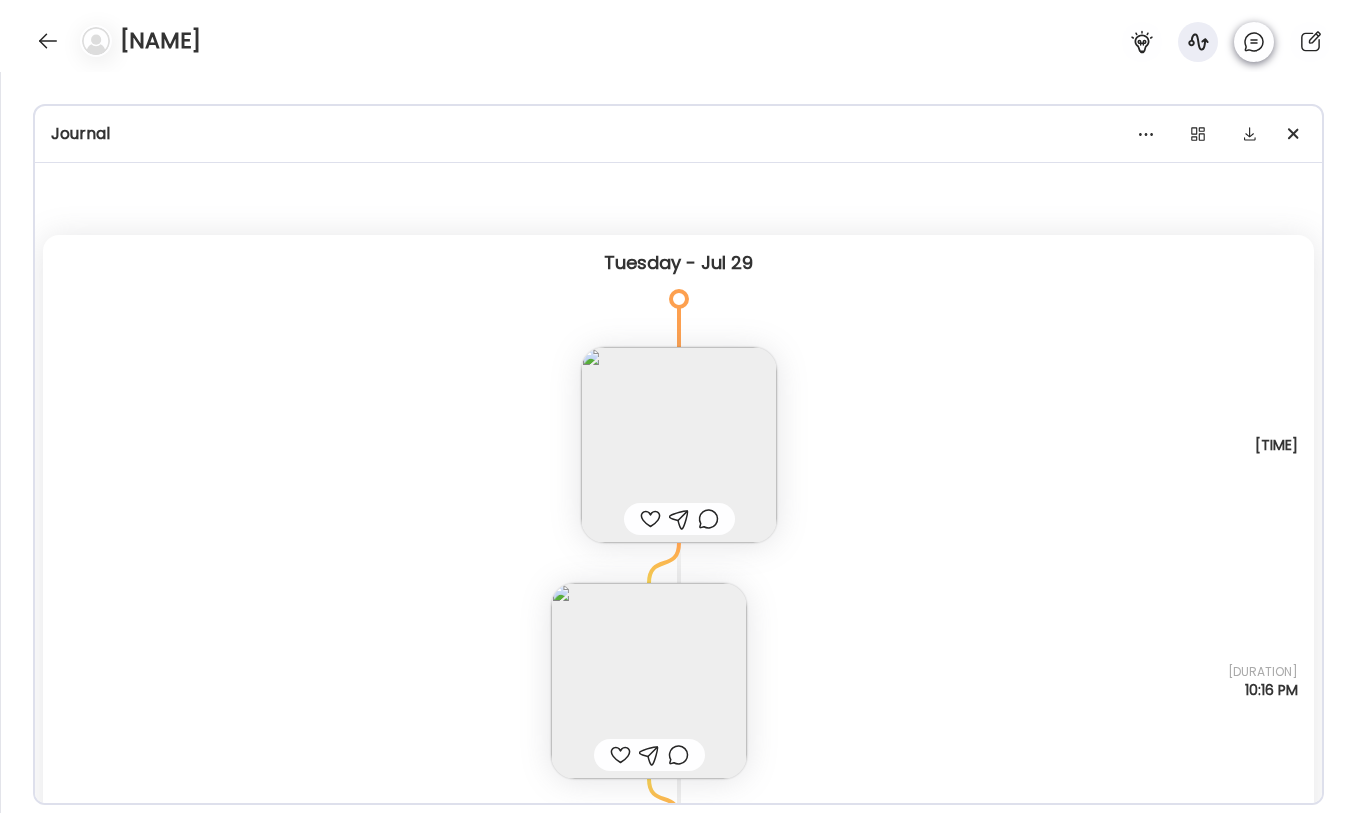 click 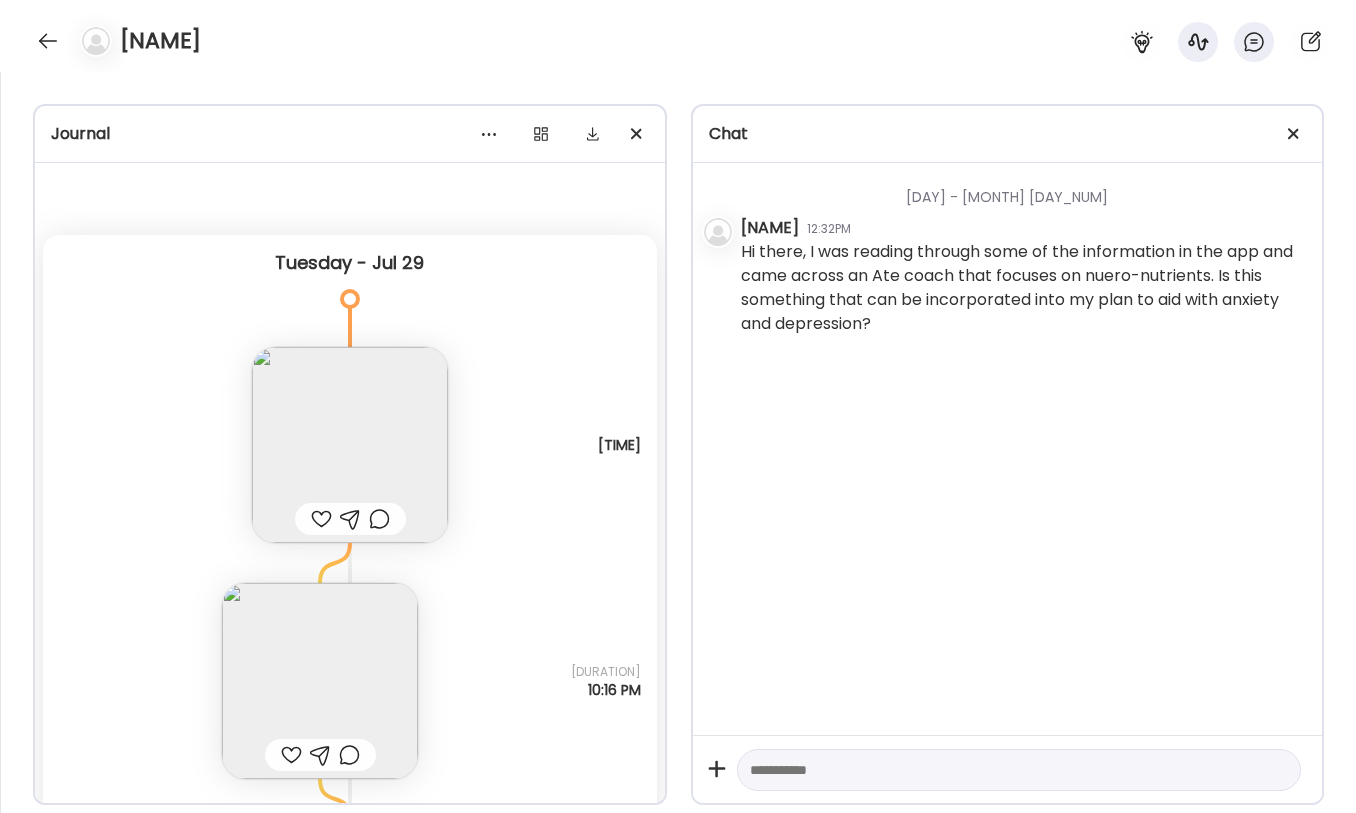 scroll, scrollTop: 7926, scrollLeft: 0, axis: vertical 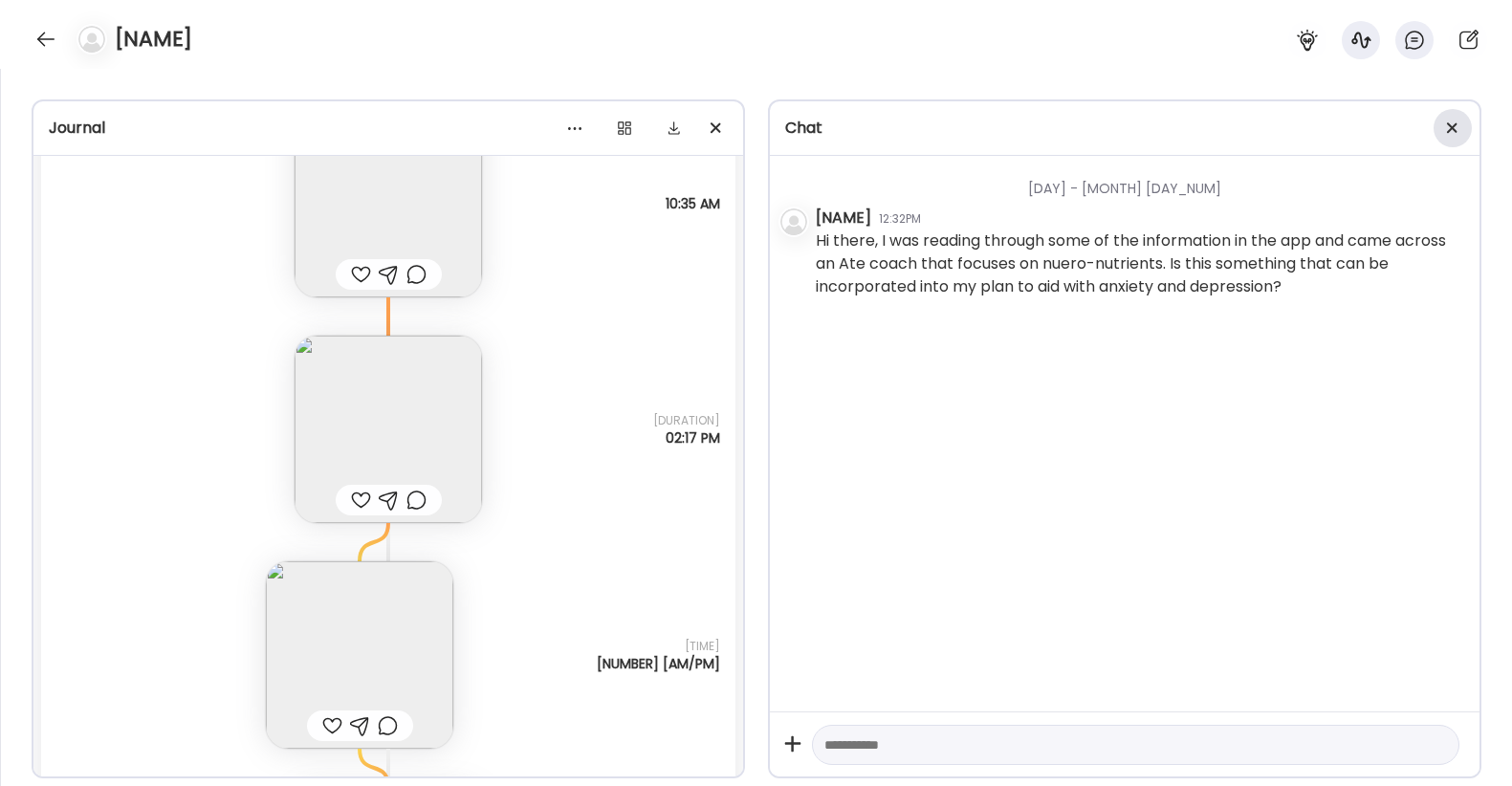 click at bounding box center [1453, 128] 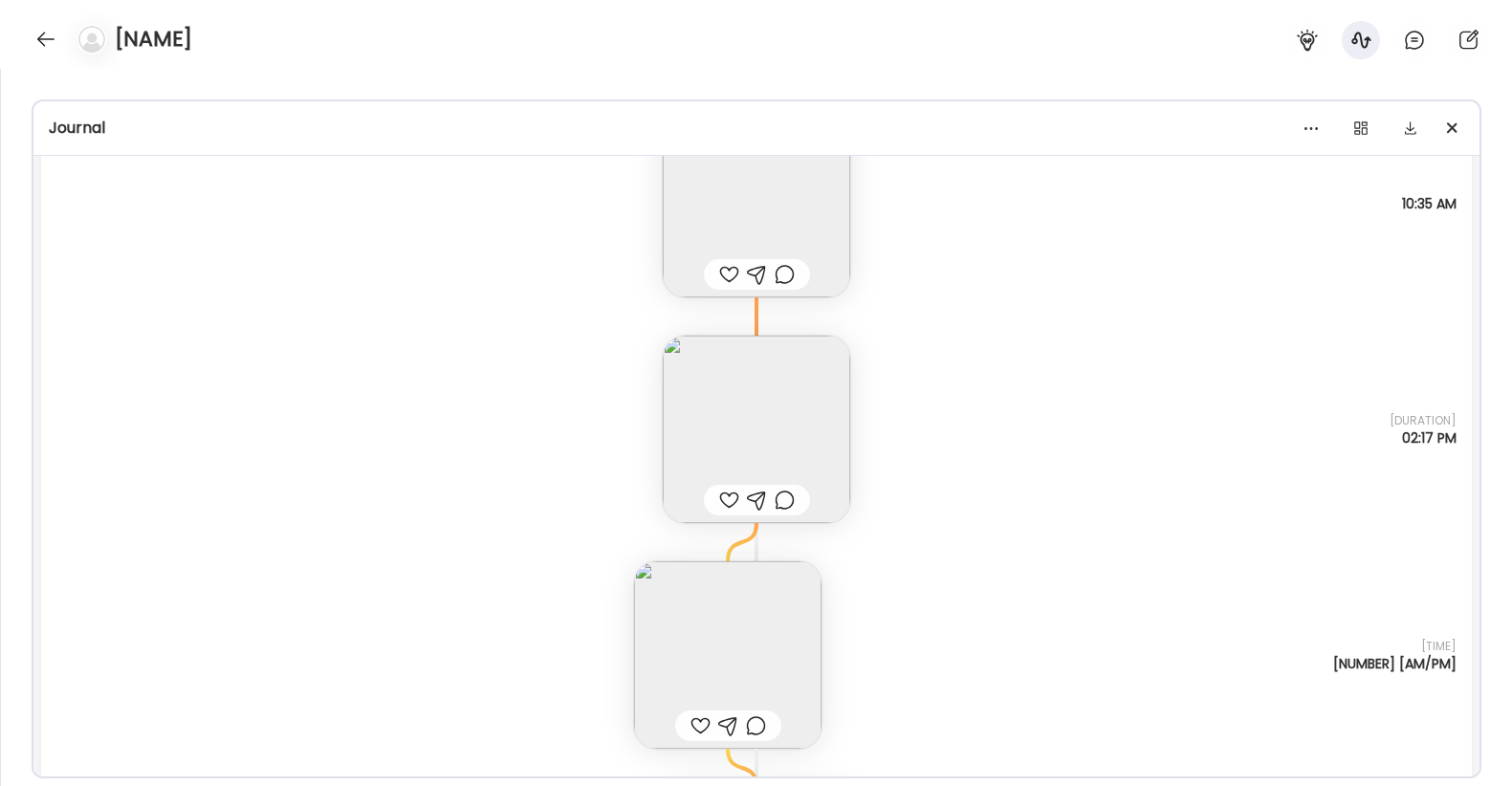 click at bounding box center (756, 429) 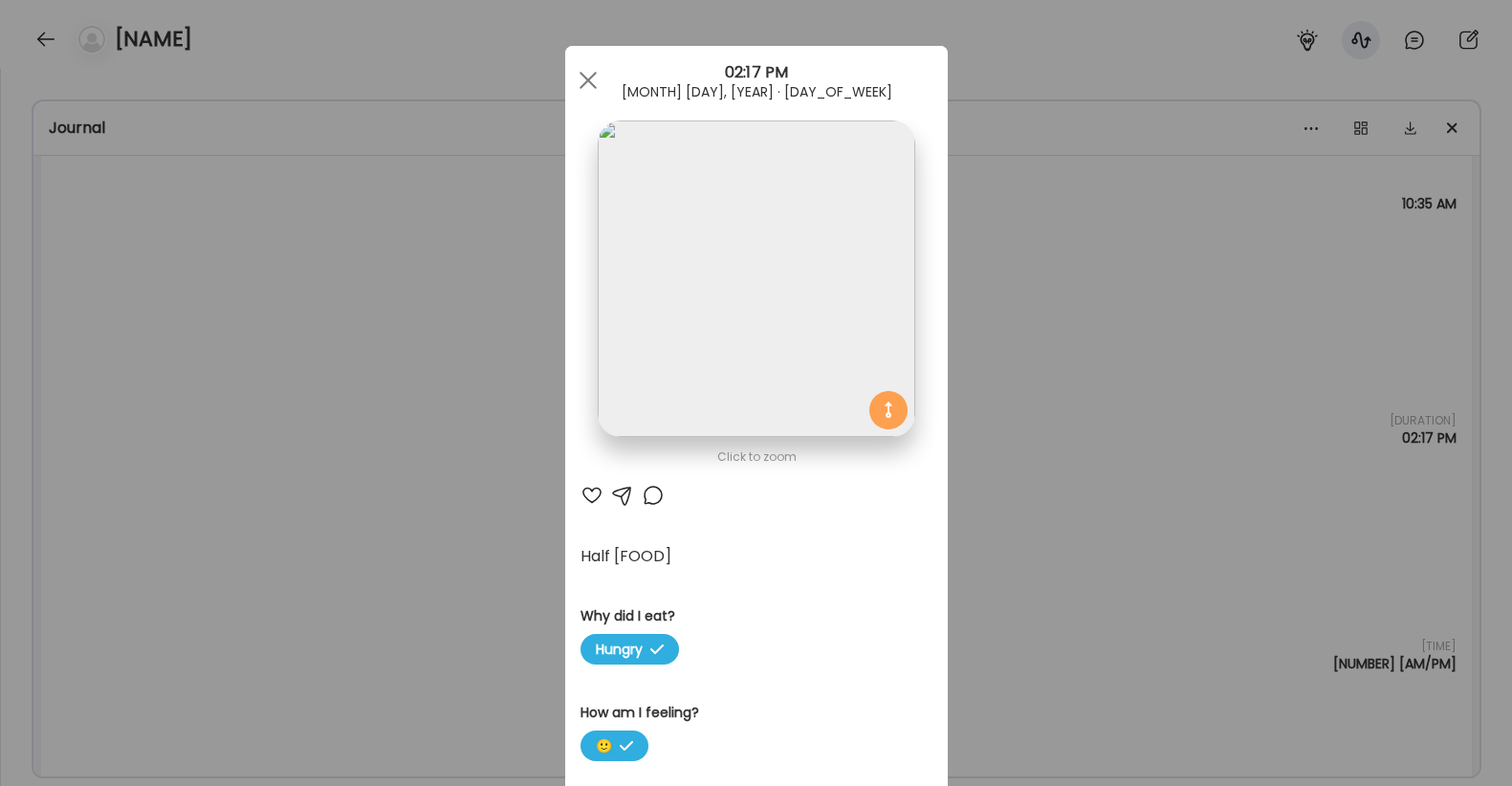 click at bounding box center (756, 278) 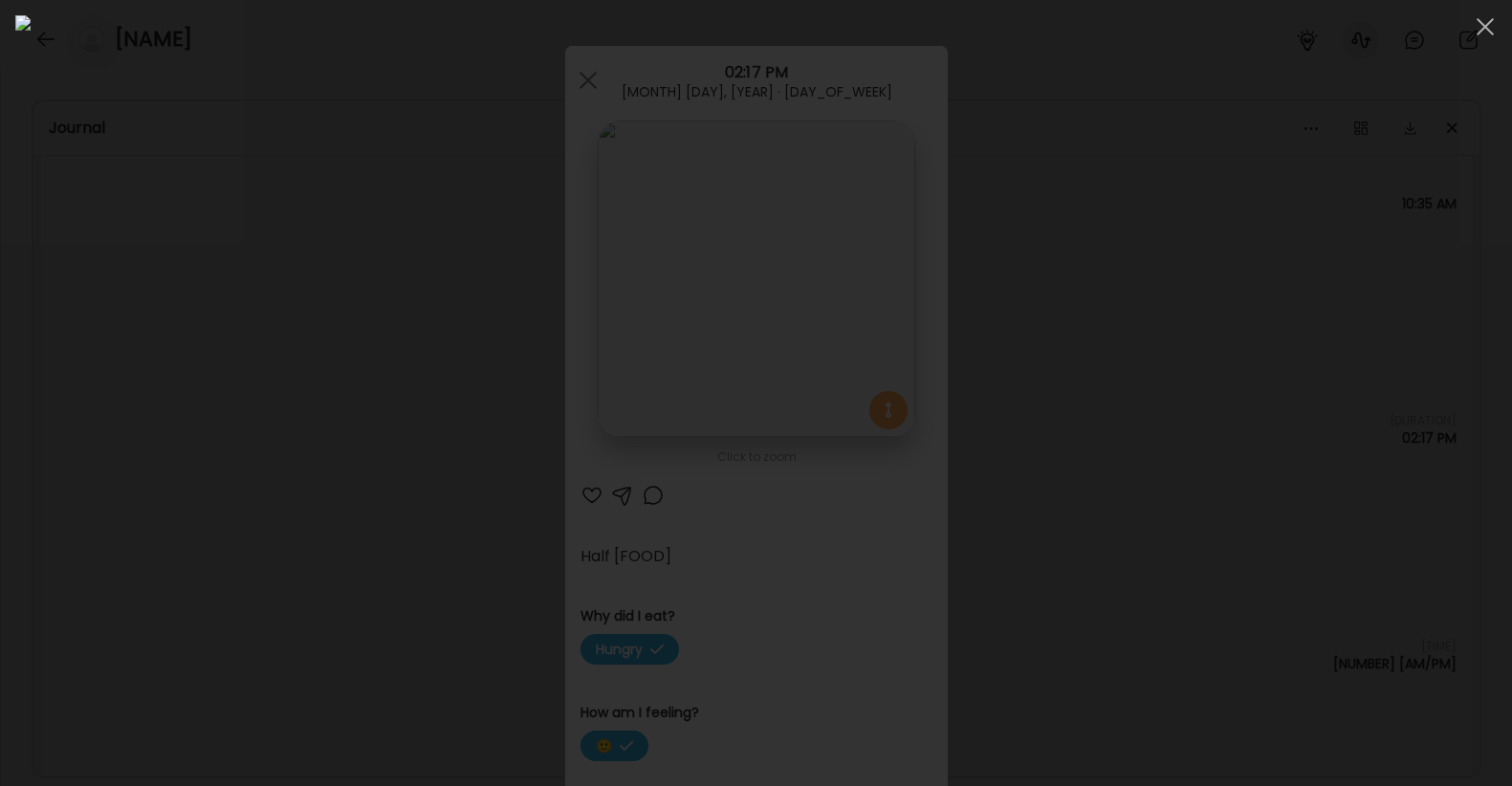 click at bounding box center [756, 393] 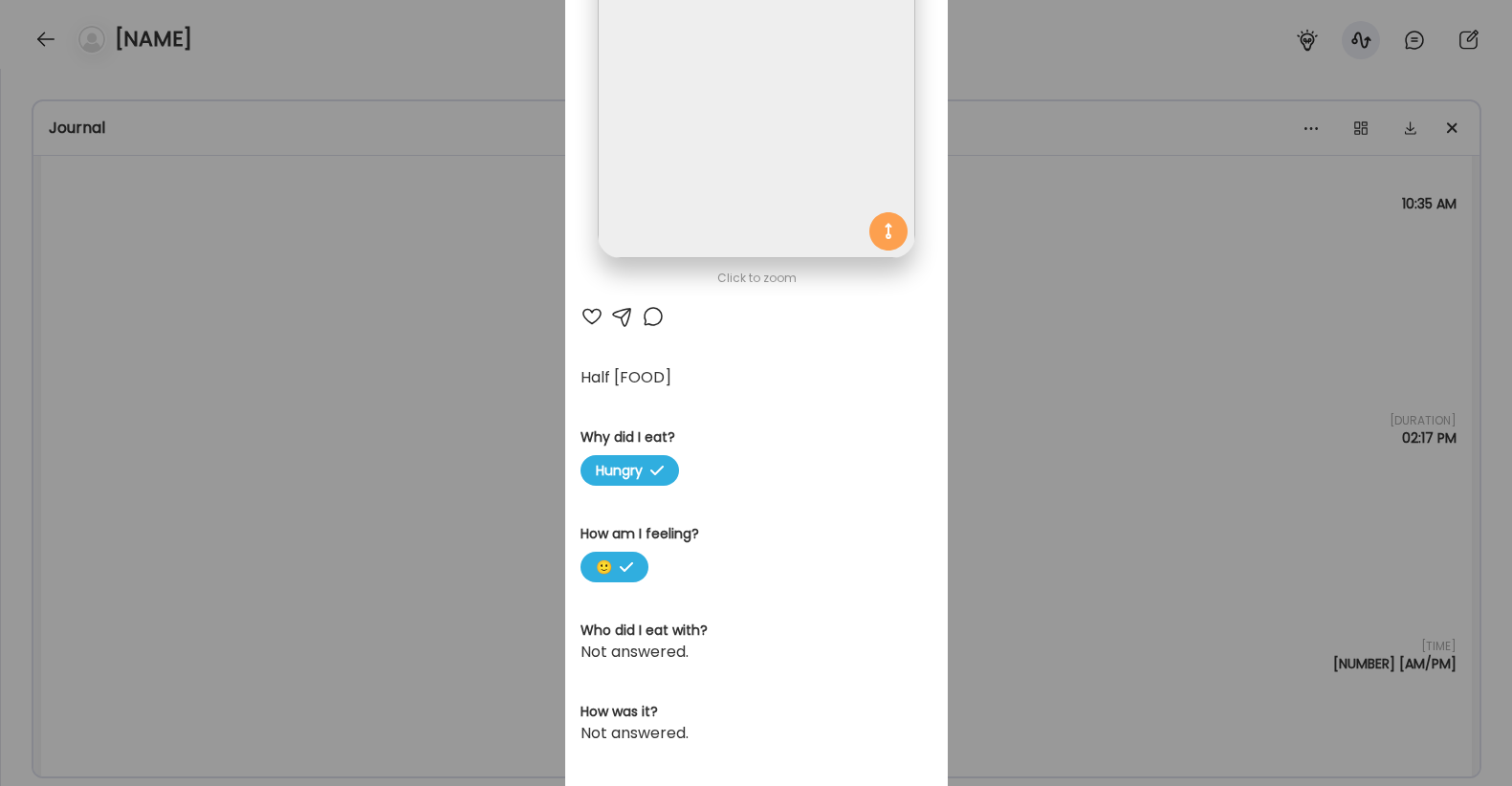 scroll, scrollTop: 214, scrollLeft: 0, axis: vertical 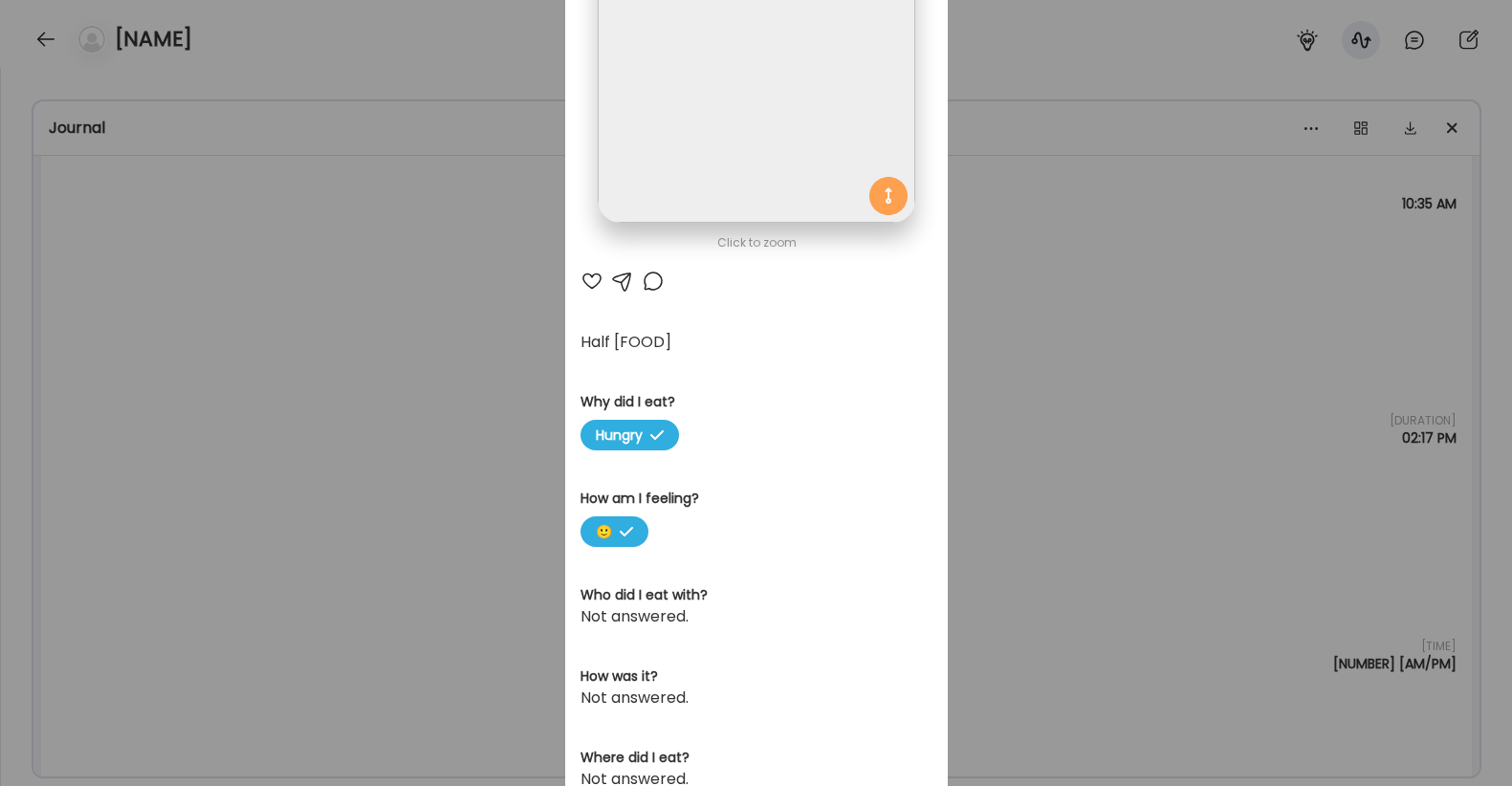 click on "Ate Coach Dashboard
Wahoo! It’s official
Take a moment to set up your Coach Profile to give your clients a smooth onboarding experience.
Skip Set up coach profile
Ate Coach Dashboard
1 Image 2 Message 3 Invite
Let’s get you quickly set up
Add a headshot or company logo for client recognition
Skip Next
Ate Coach Dashboard
1 Image 2 Message 3 Invite
Customize your welcome message
This page will be the first thing your clients will see. Add a welcome message to personalize their experience.
Header 32" at bounding box center [756, 393] 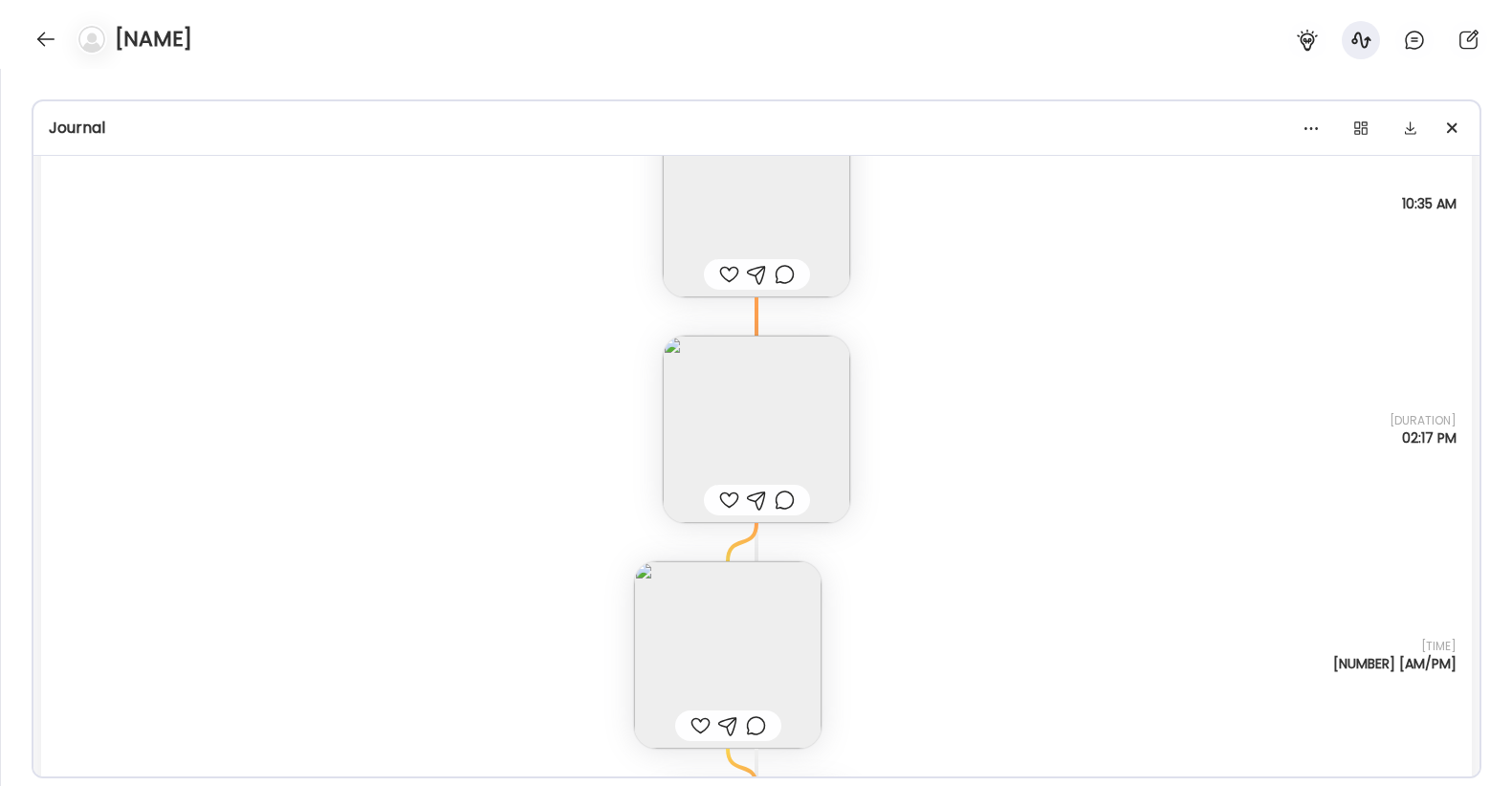 scroll, scrollTop: 1070, scrollLeft: 0, axis: vertical 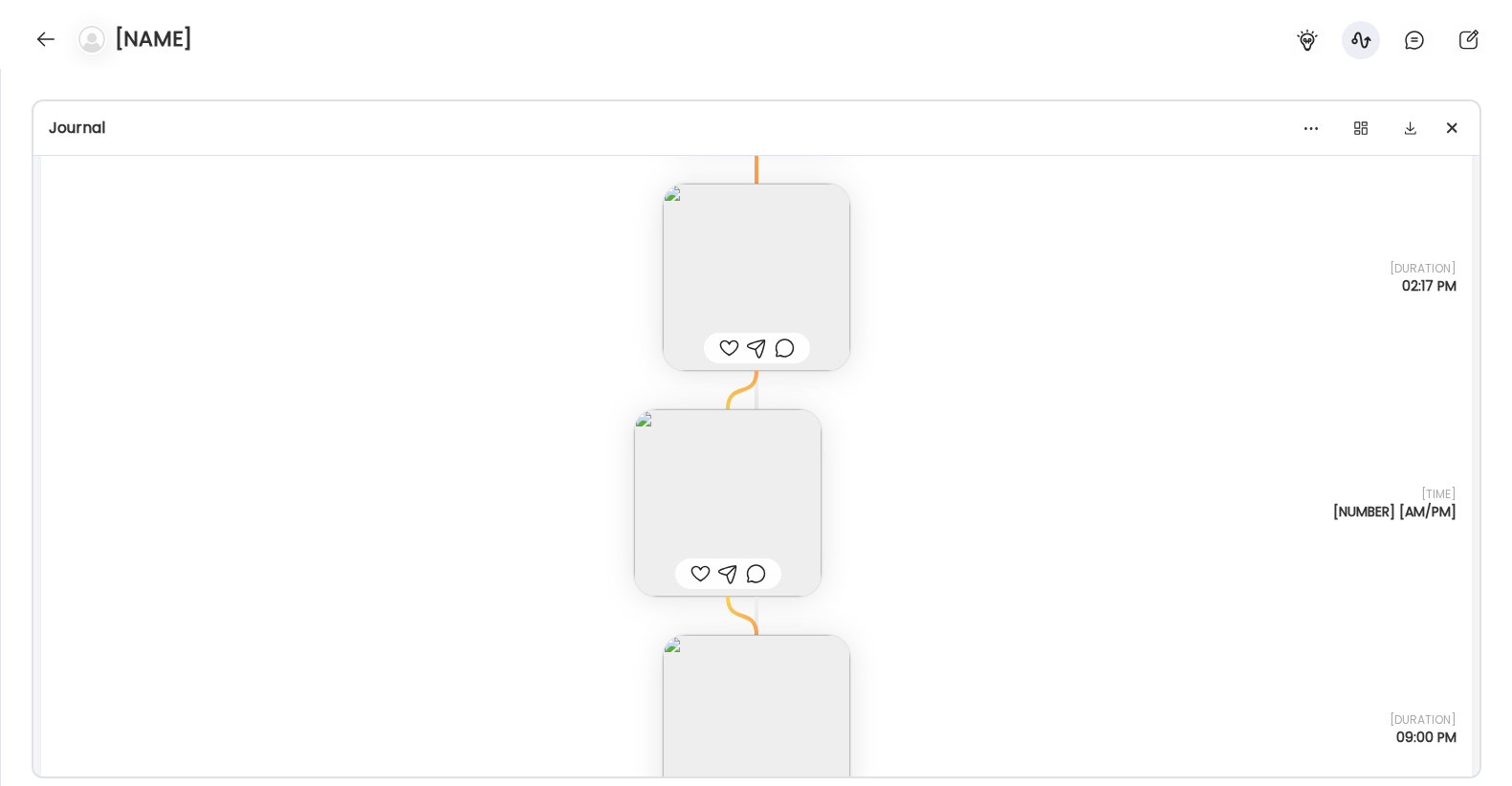 click at bounding box center (728, 503) 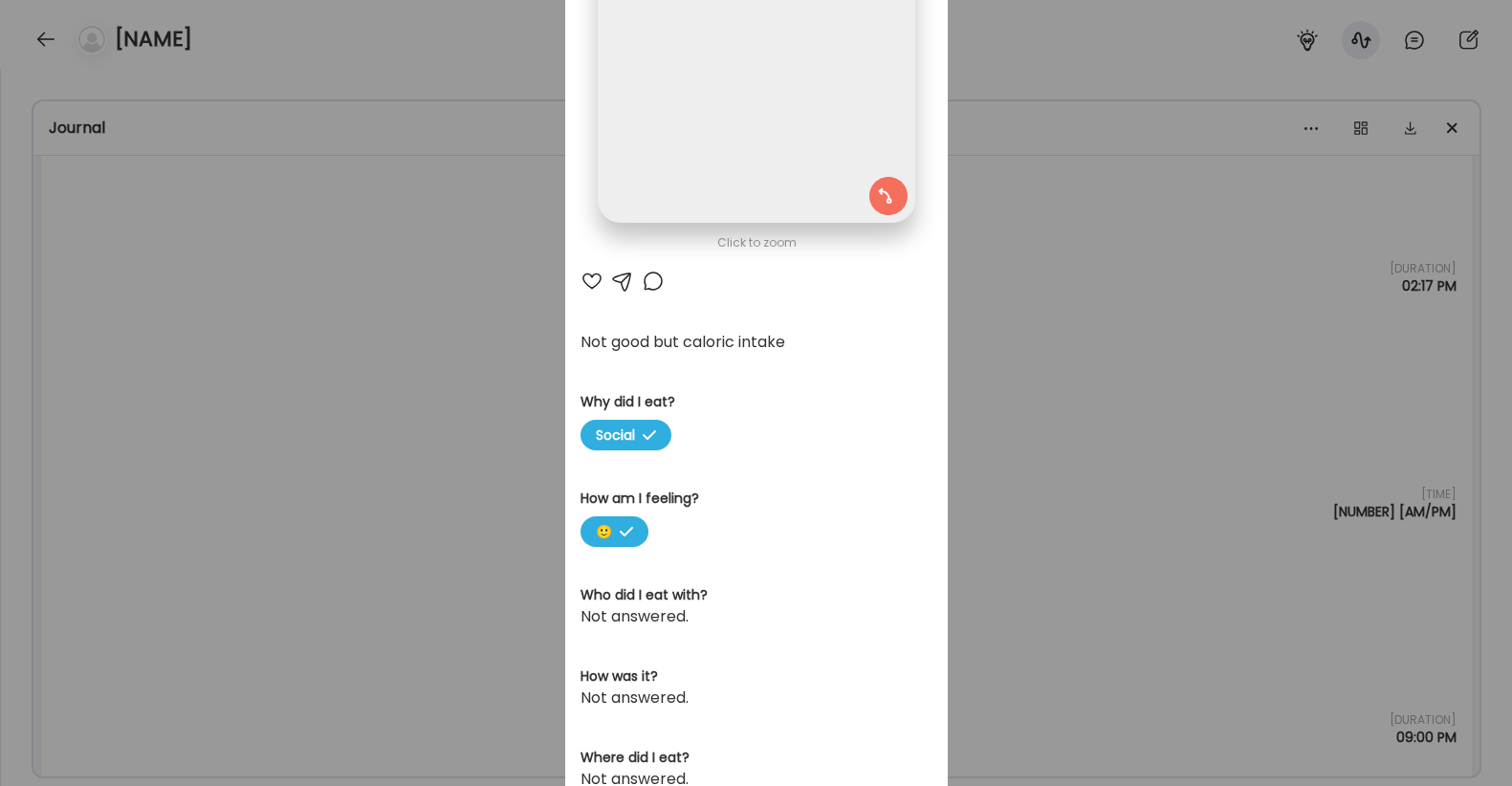 click at bounding box center [756, 64] 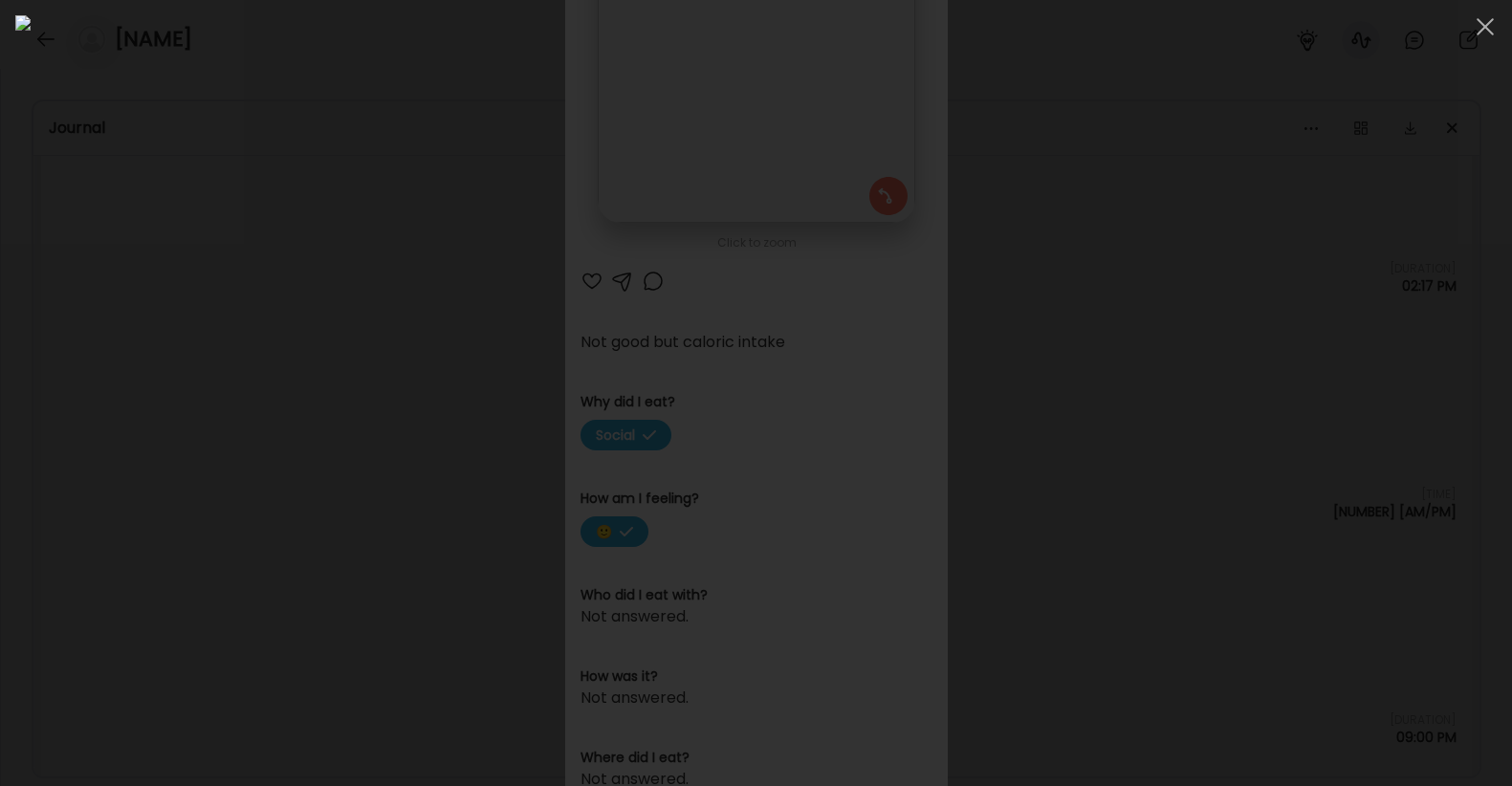 click at bounding box center (756, 393) 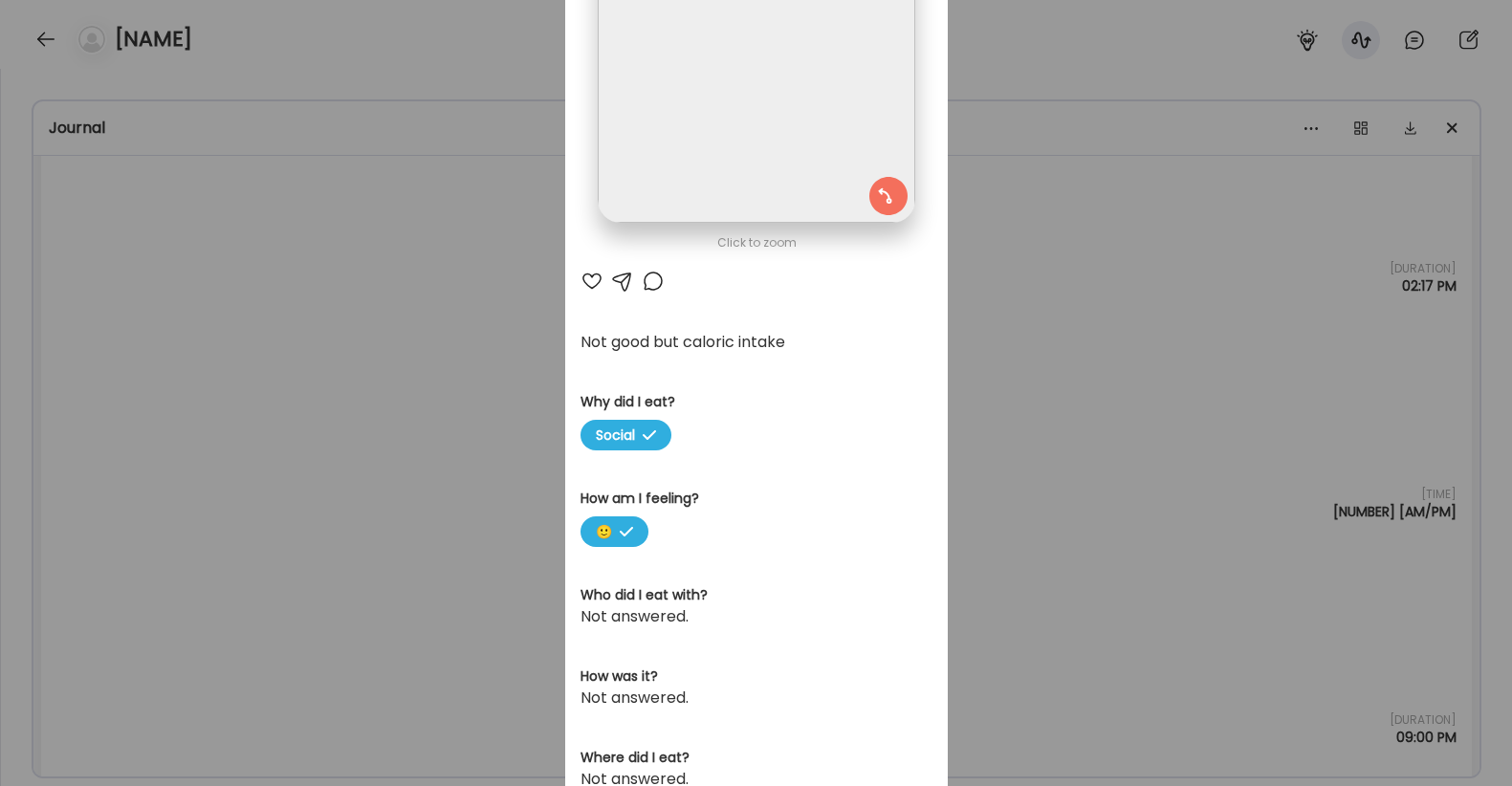click on "Ate Coach Dashboard
Wahoo! It’s official
Take a moment to set up your Coach Profile to give your clients a smooth onboarding experience.
Skip Set up coach profile
Ate Coach Dashboard
1 Image 2 Message 3 Invite
Let’s get you quickly set up
Add a headshot or company logo for client recognition
Skip Next
Ate Coach Dashboard
1 Image 2 Message 3 Invite
Customize your welcome message
This page will be the first thing your clients will see. Add a welcome message to personalize their experience.
Header 32" at bounding box center (756, 393) 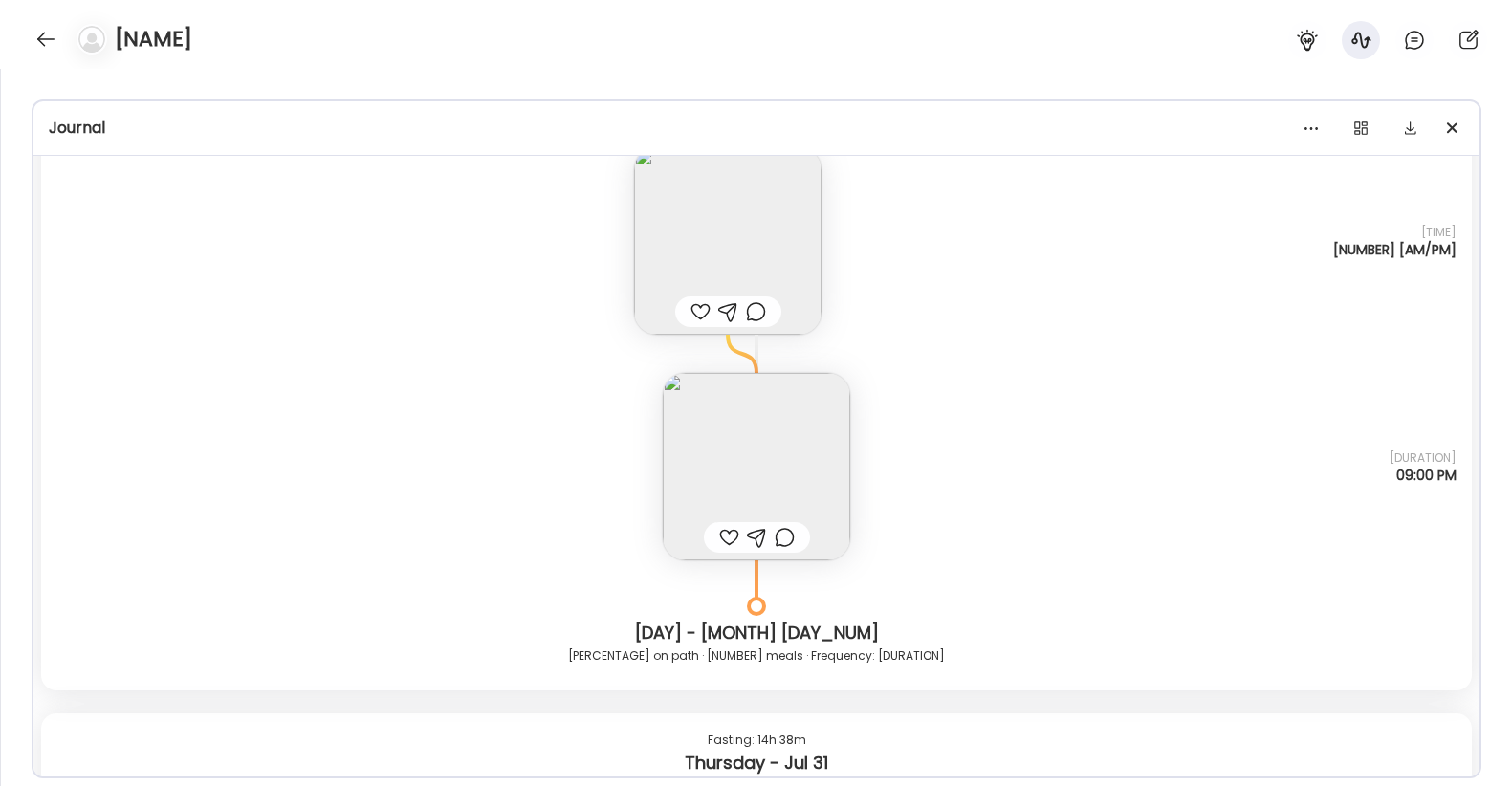 scroll, scrollTop: 1375, scrollLeft: 0, axis: vertical 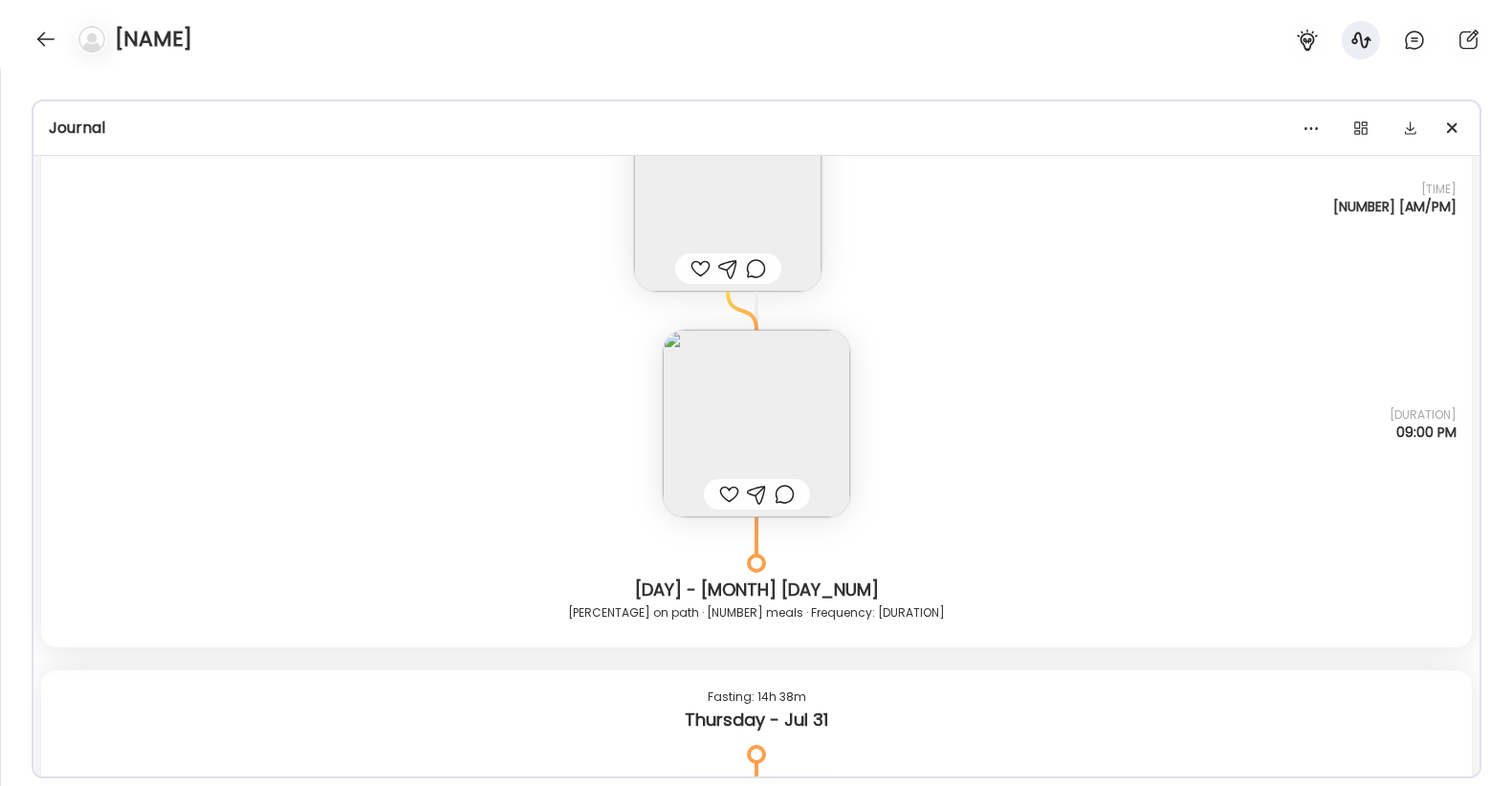 click at bounding box center (756, 424) 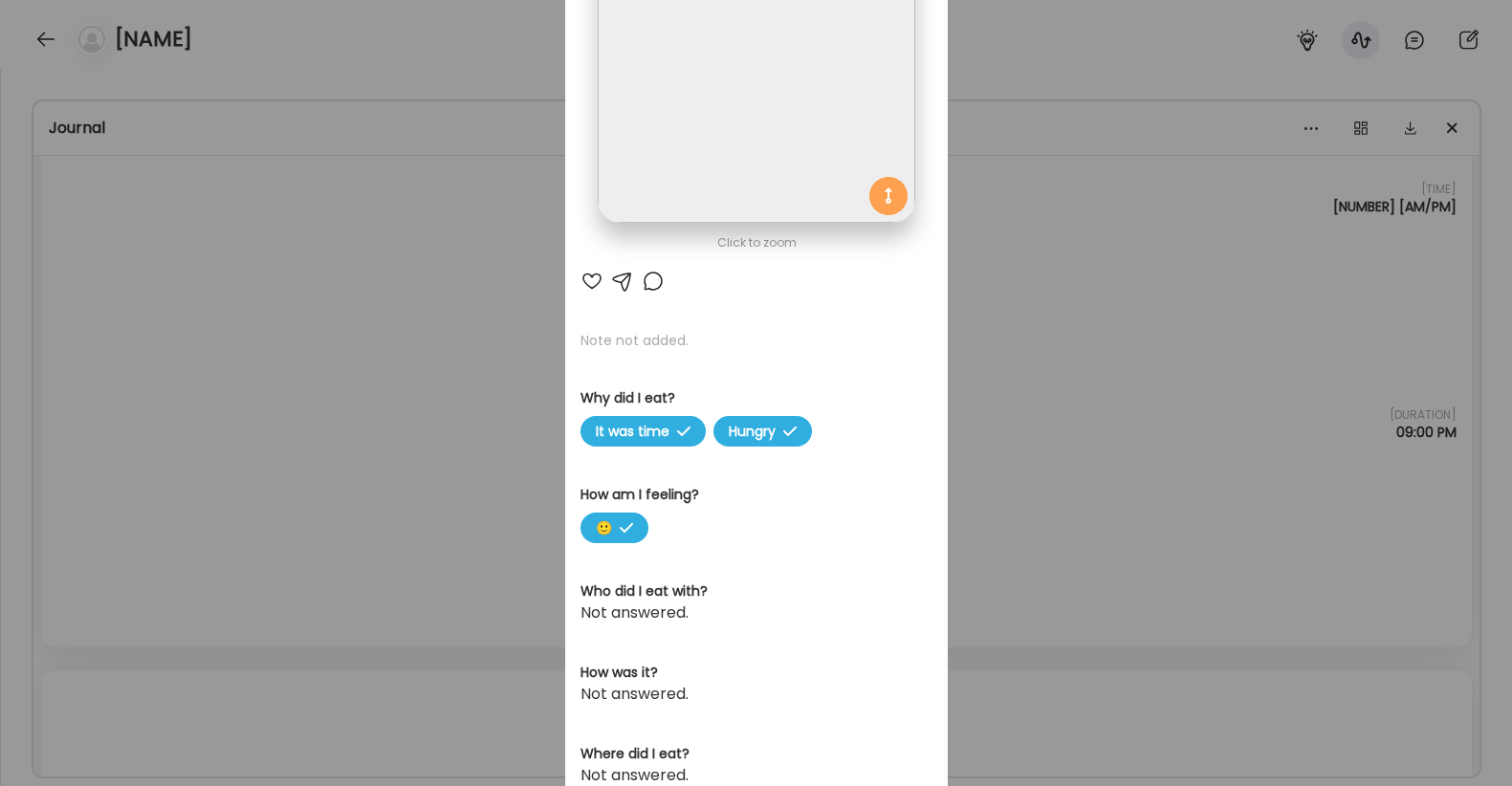 scroll, scrollTop: 0, scrollLeft: 0, axis: both 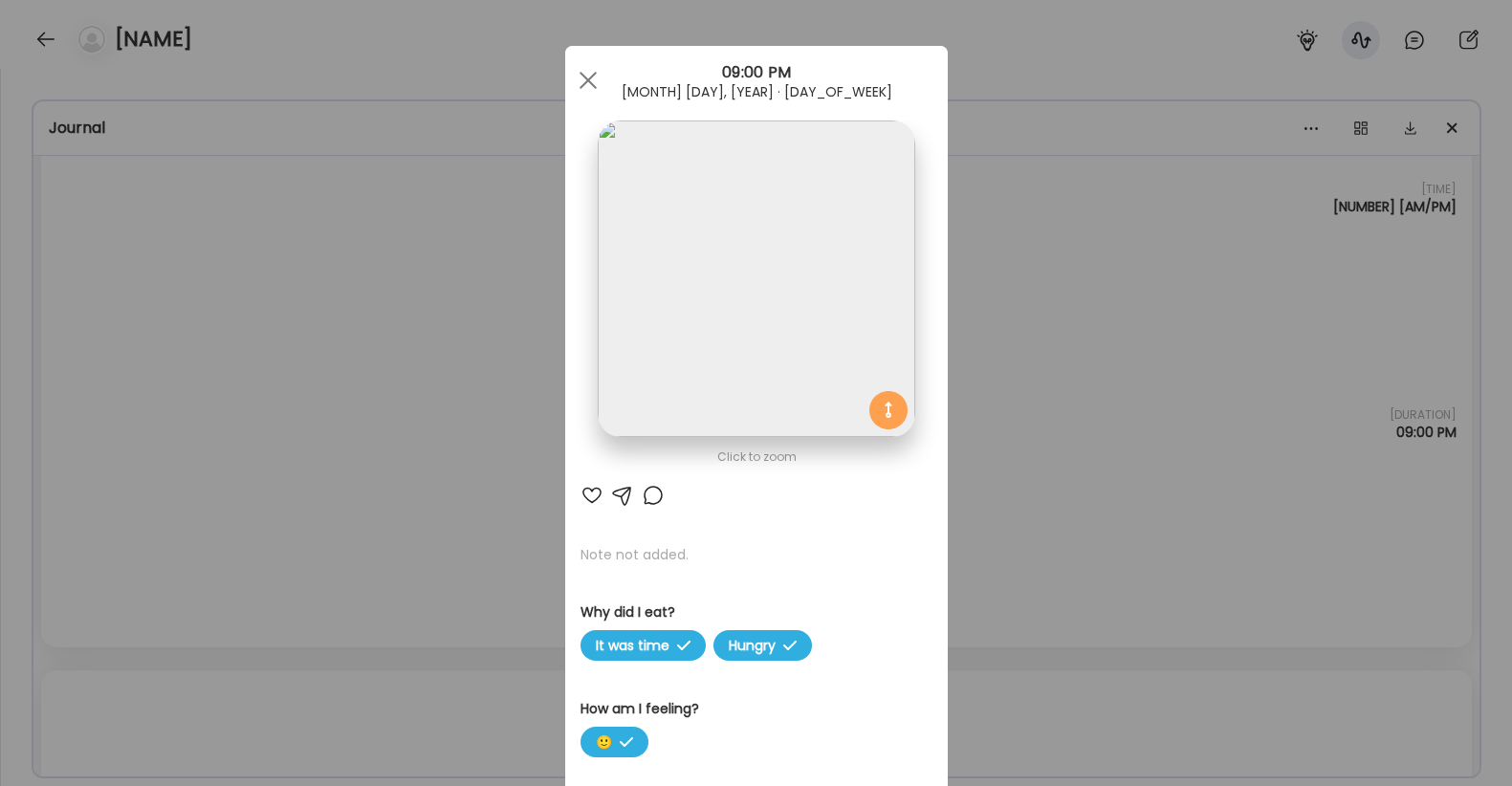 click at bounding box center [756, 278] 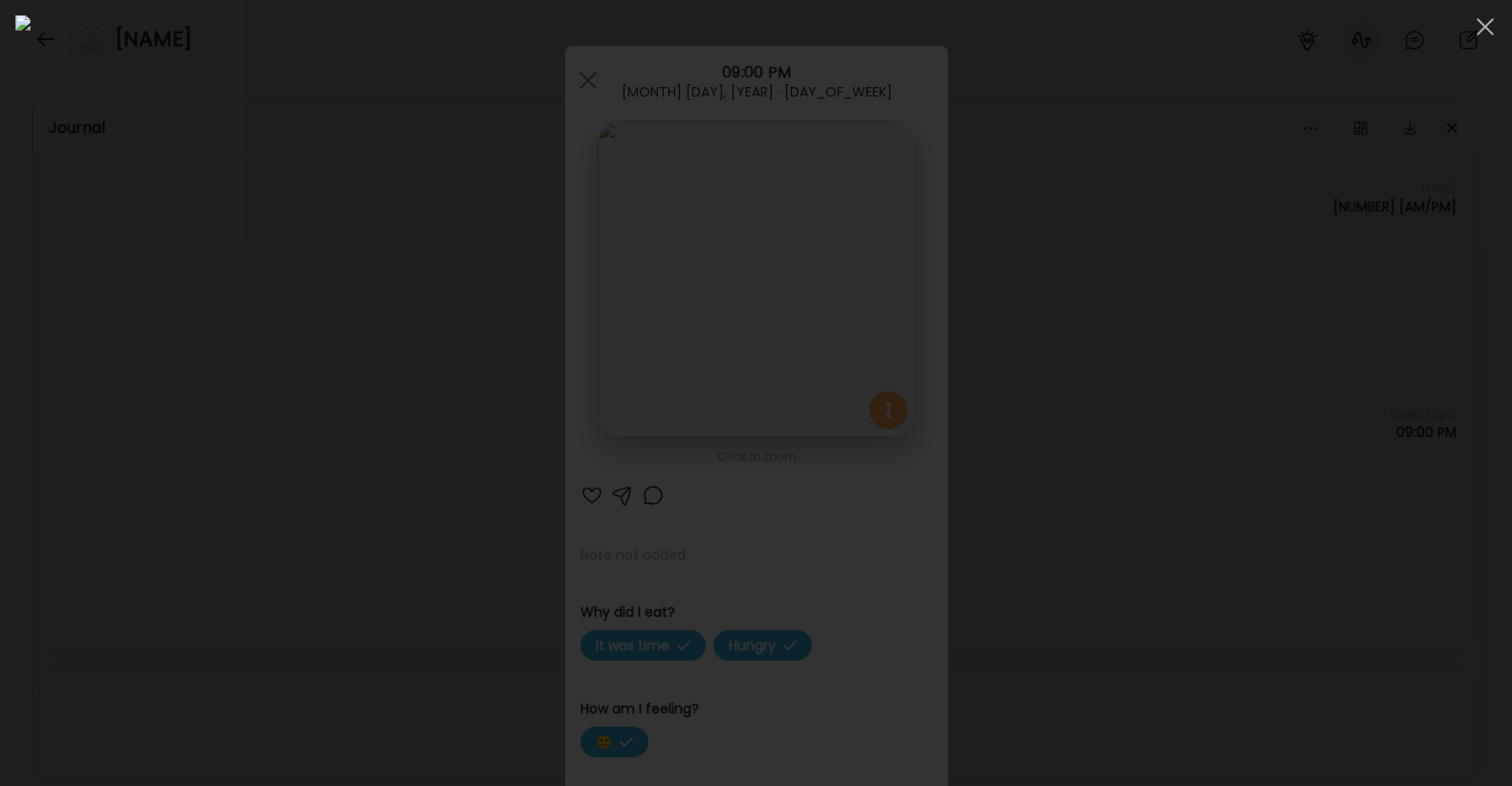 click at bounding box center (756, 393) 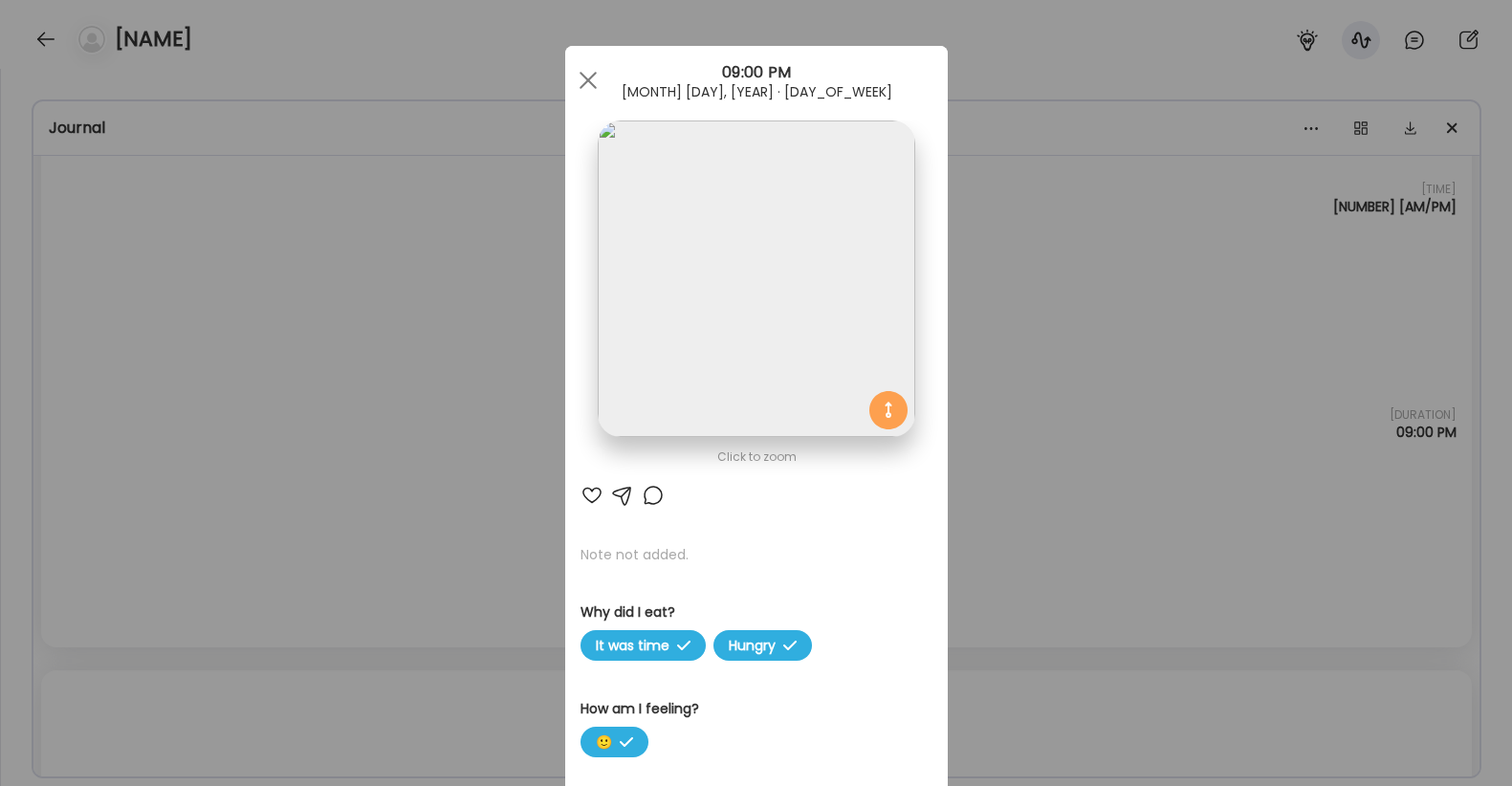 click on "Ate Coach Dashboard
Wahoo! It’s official
Take a moment to set up your Coach Profile to give your clients a smooth onboarding experience.
Skip Set up coach profile
Ate Coach Dashboard
1 Image 2 Message 3 Invite
Let’s get you quickly set up
Add a headshot or company logo for client recognition
Skip Next
Ate Coach Dashboard
1 Image 2 Message 3 Invite
Customize your welcome message
This page will be the first thing your clients will see. Add a welcome message to personalize their experience.
Header 32" at bounding box center [756, 393] 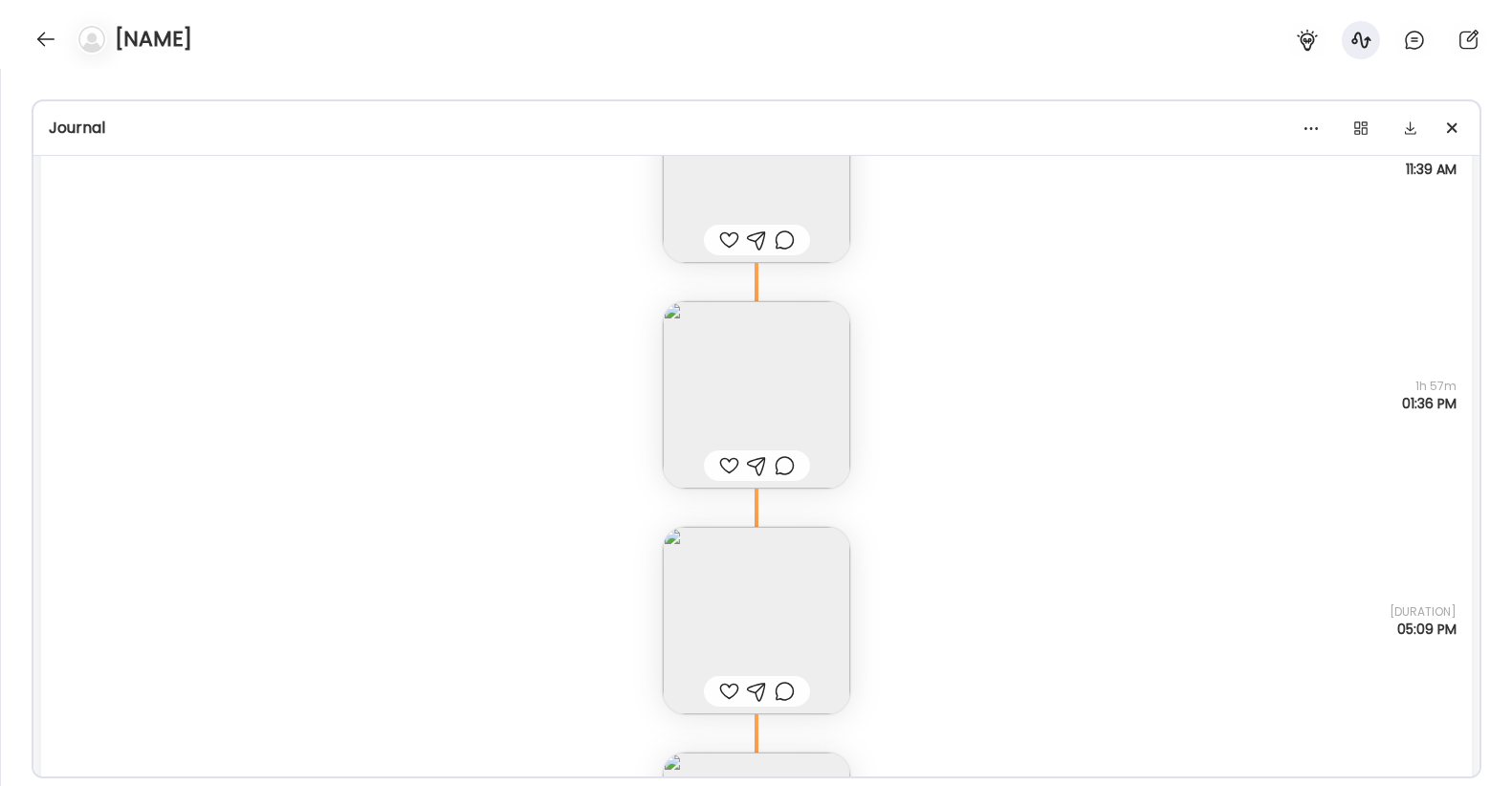 scroll, scrollTop: 2232, scrollLeft: 0, axis: vertical 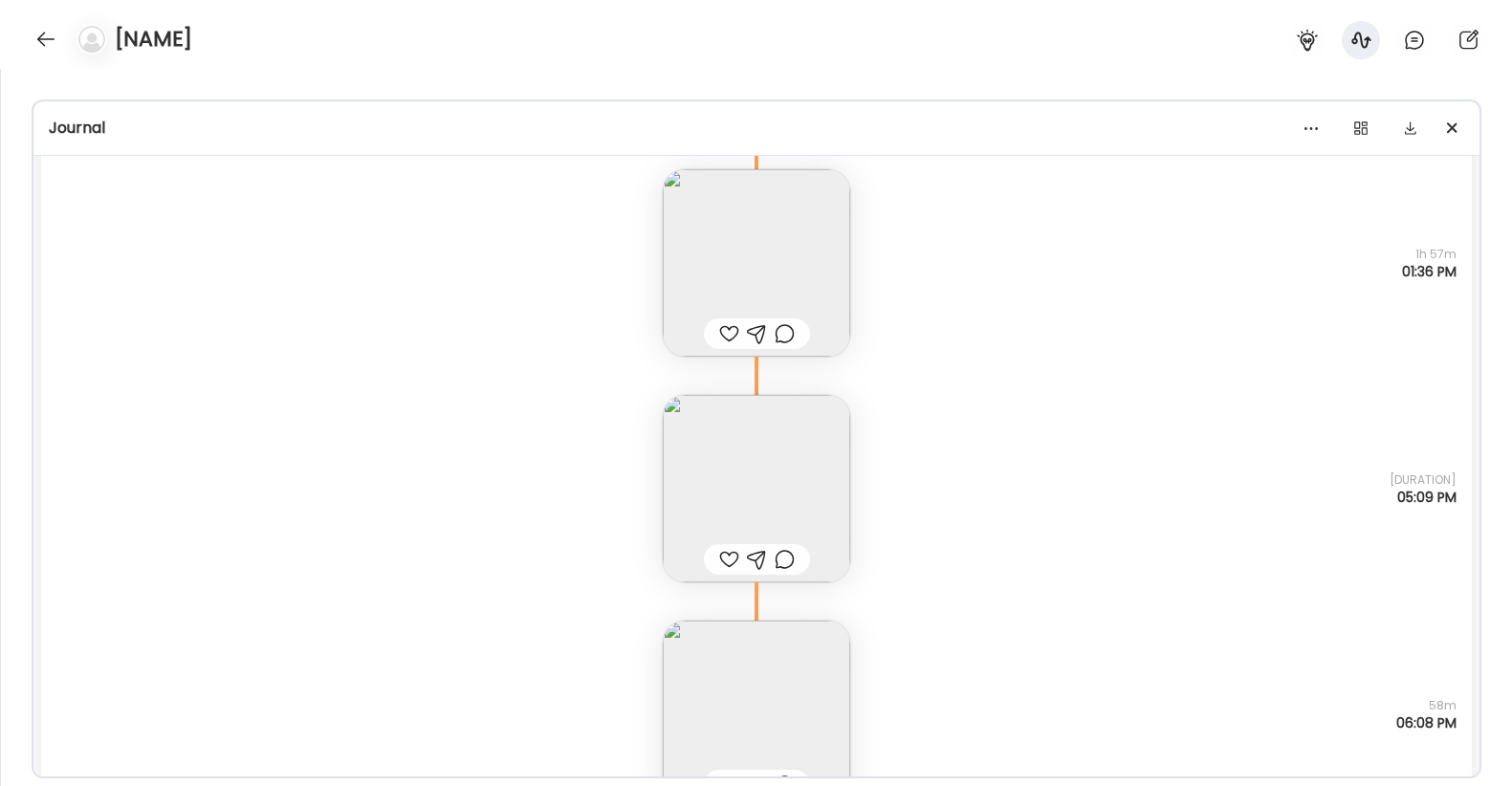 click at bounding box center [756, 263] 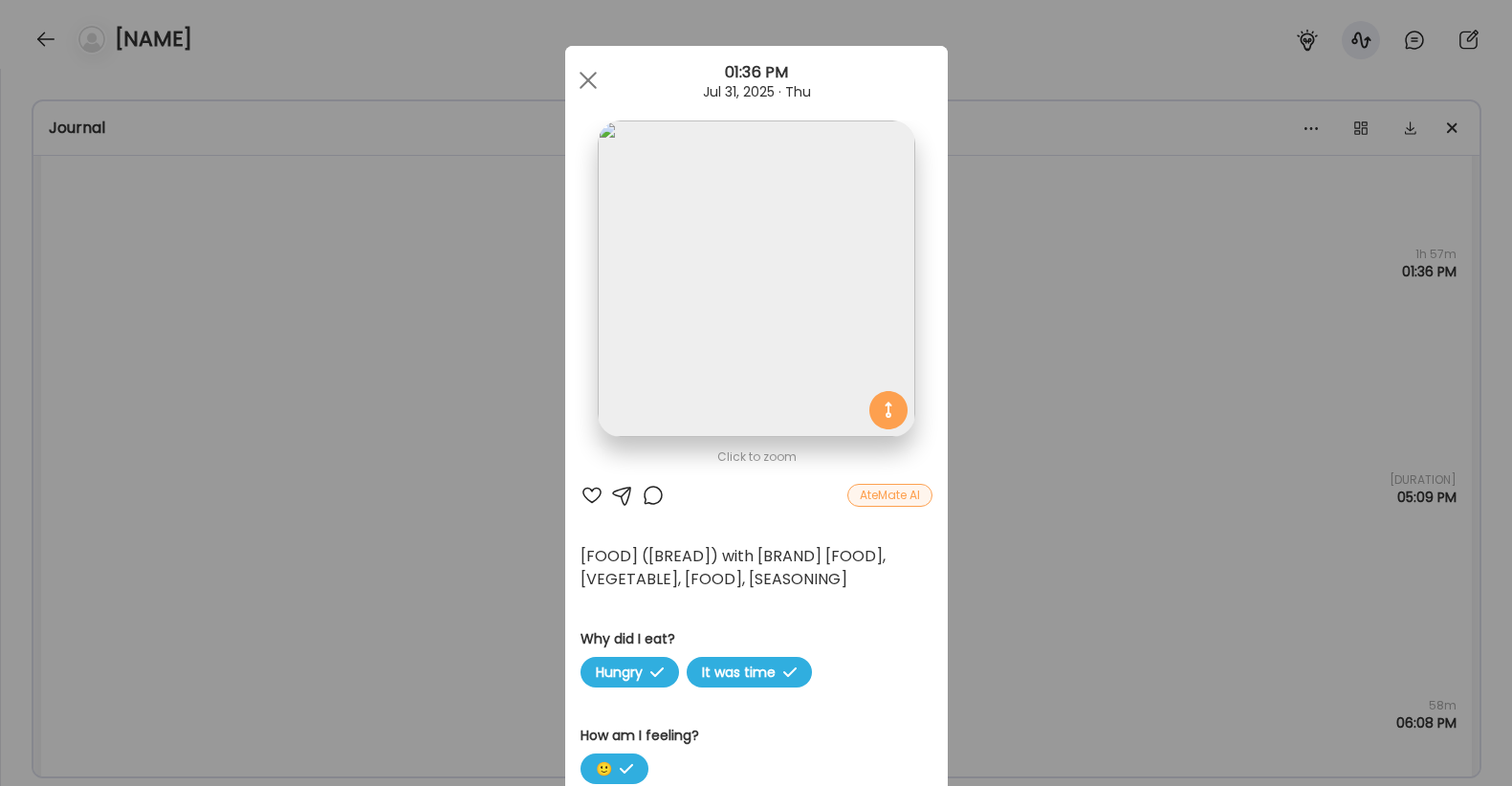 click at bounding box center (756, 278) 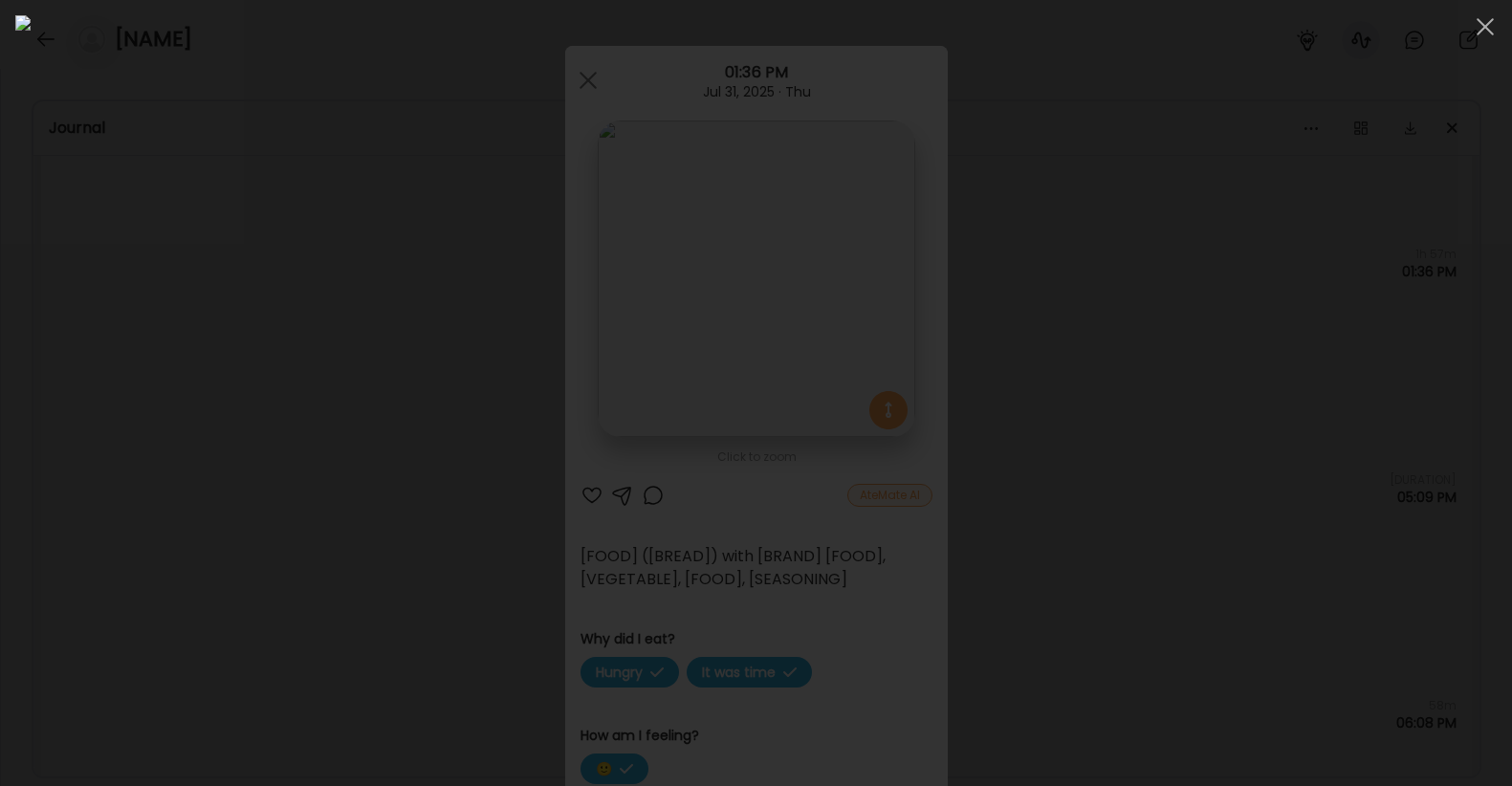 click at bounding box center [756, 393] 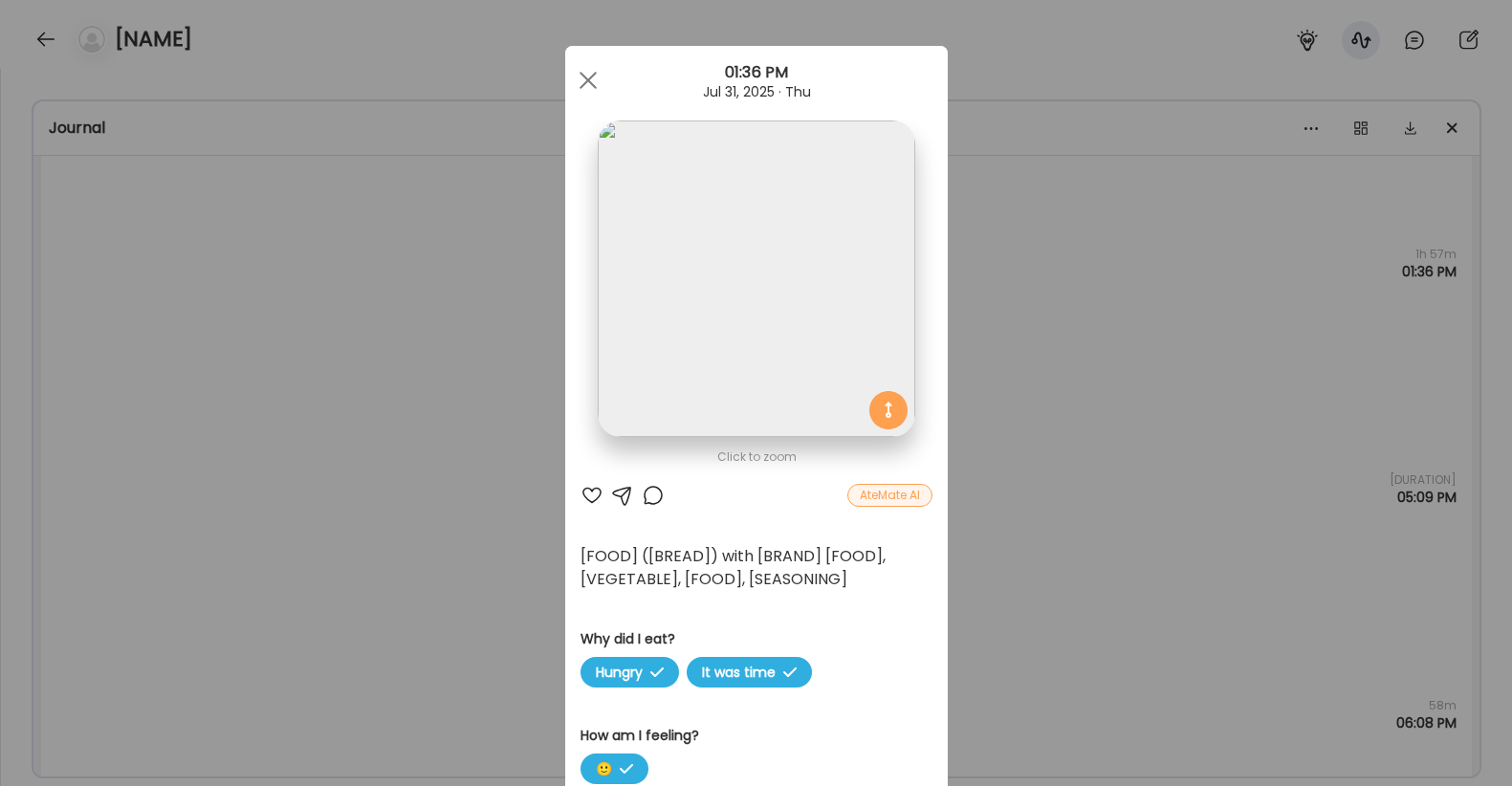 click on "Ate Coach Dashboard
Wahoo! It’s official
Take a moment to set up your Coach Profile to give your clients a smooth onboarding experience.
Skip Set up coach profile
Ate Coach Dashboard
1 Image 2 Message 3 Invite
Let’s get you quickly set up
Add a headshot or company logo for client recognition
Skip Next
Ate Coach Dashboard
1 Image 2 Message 3 Invite
Customize your welcome message
This page will be the first thing your clients will see. Add a welcome message to personalize their experience.
Header 32" at bounding box center [756, 393] 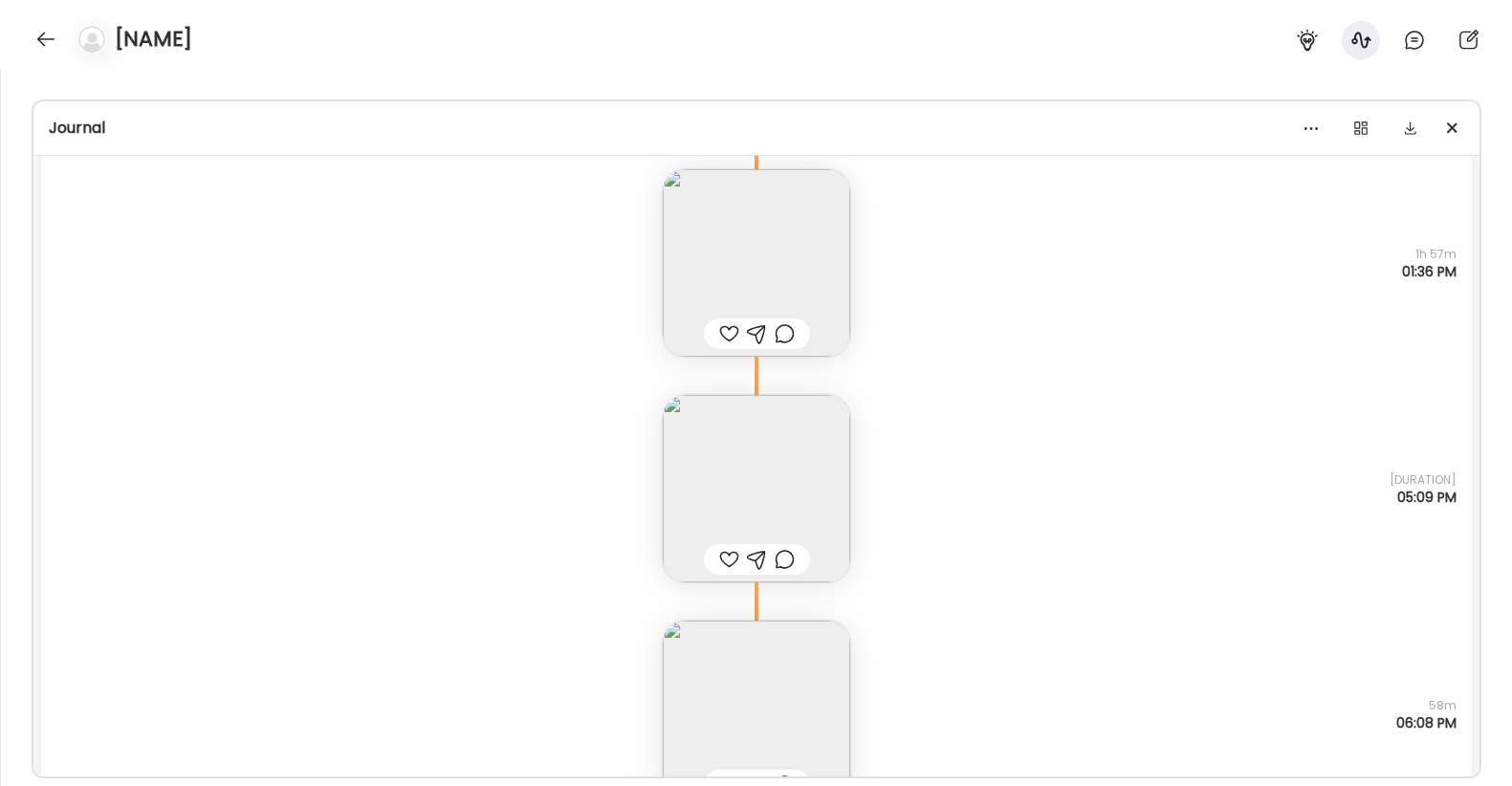 scroll, scrollTop: 2242, scrollLeft: 0, axis: vertical 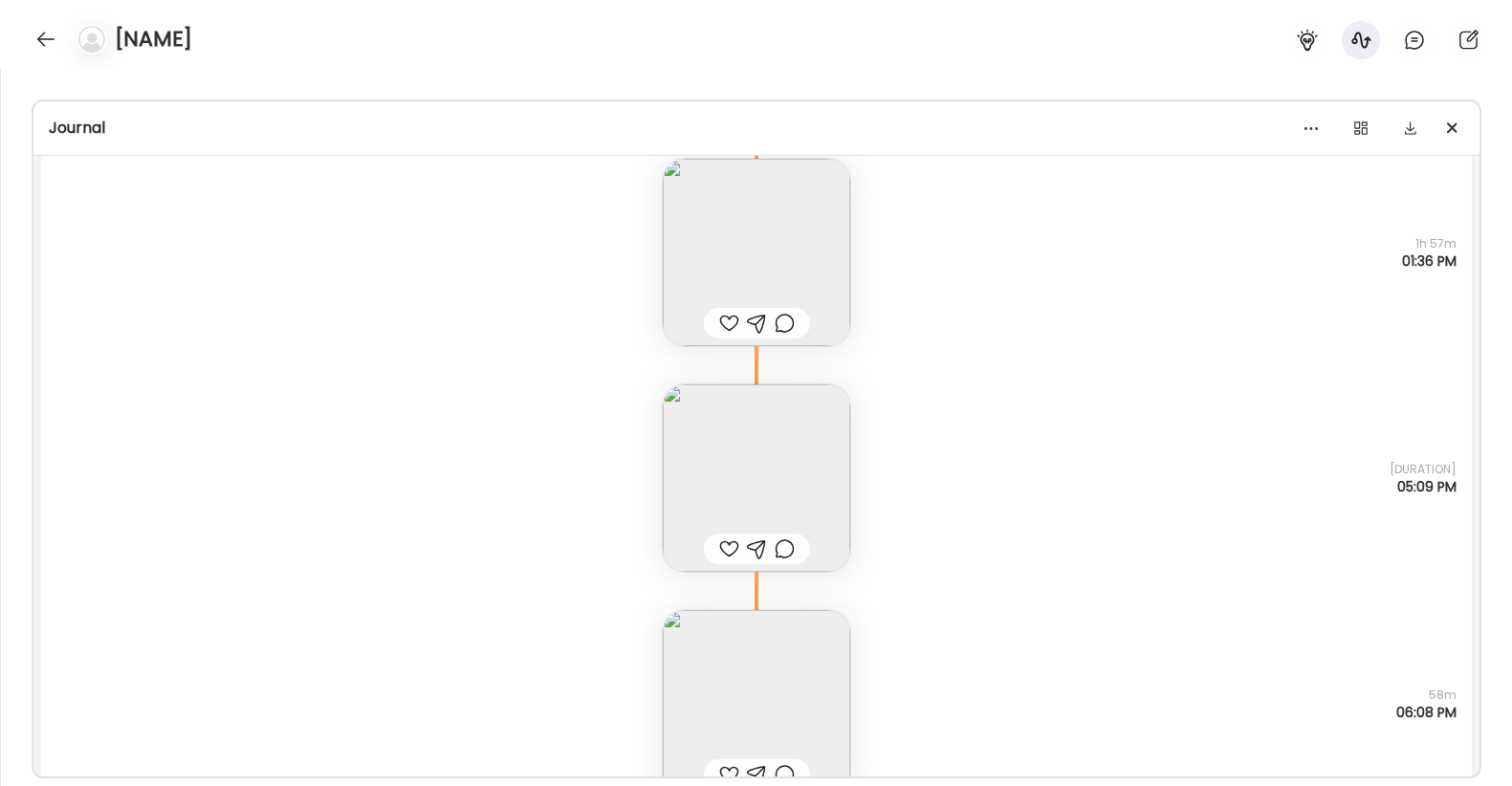 click on "[DURATION] [TIME]" at bounding box center [756, 459] 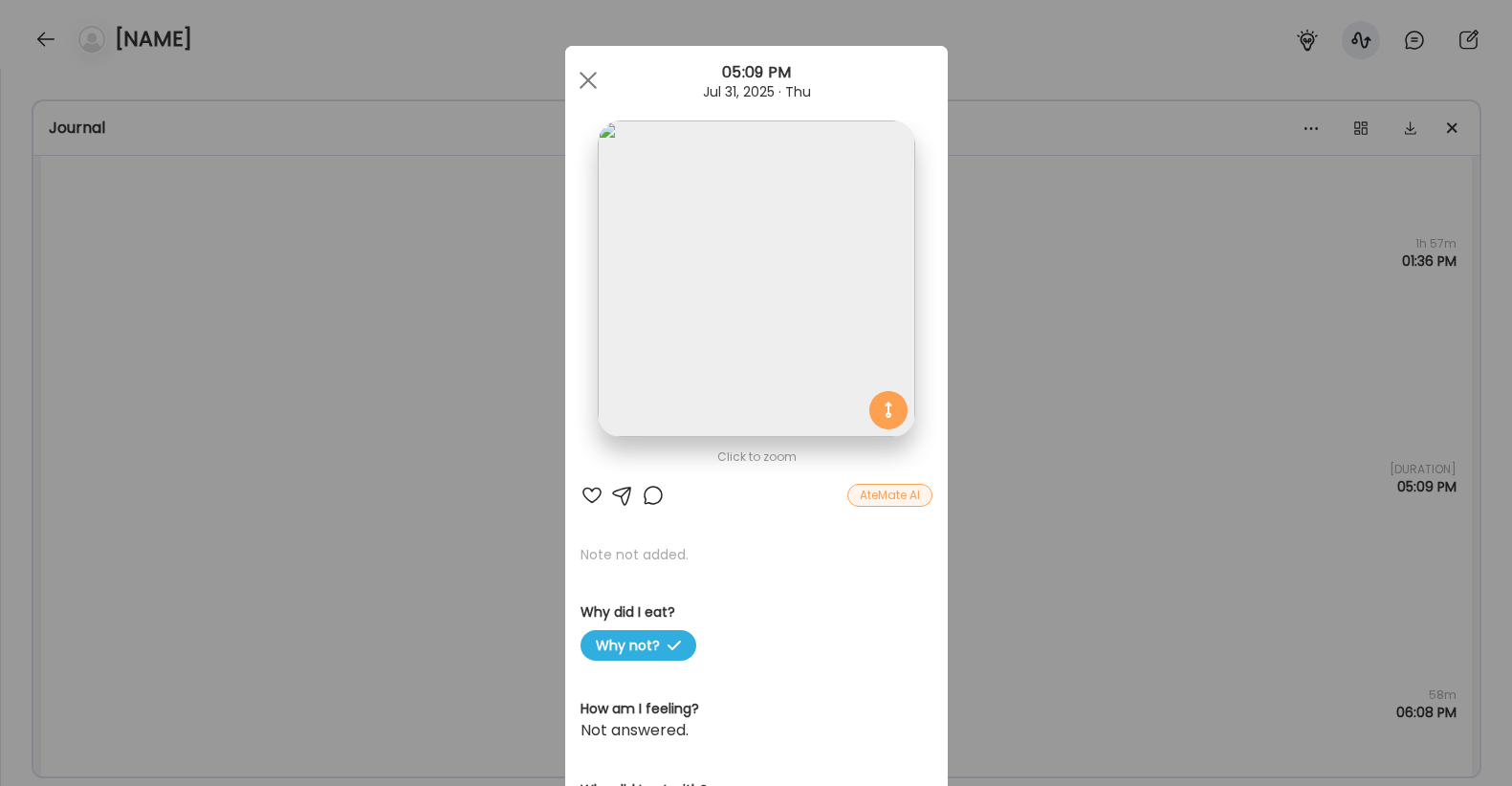 click at bounding box center (756, 278) 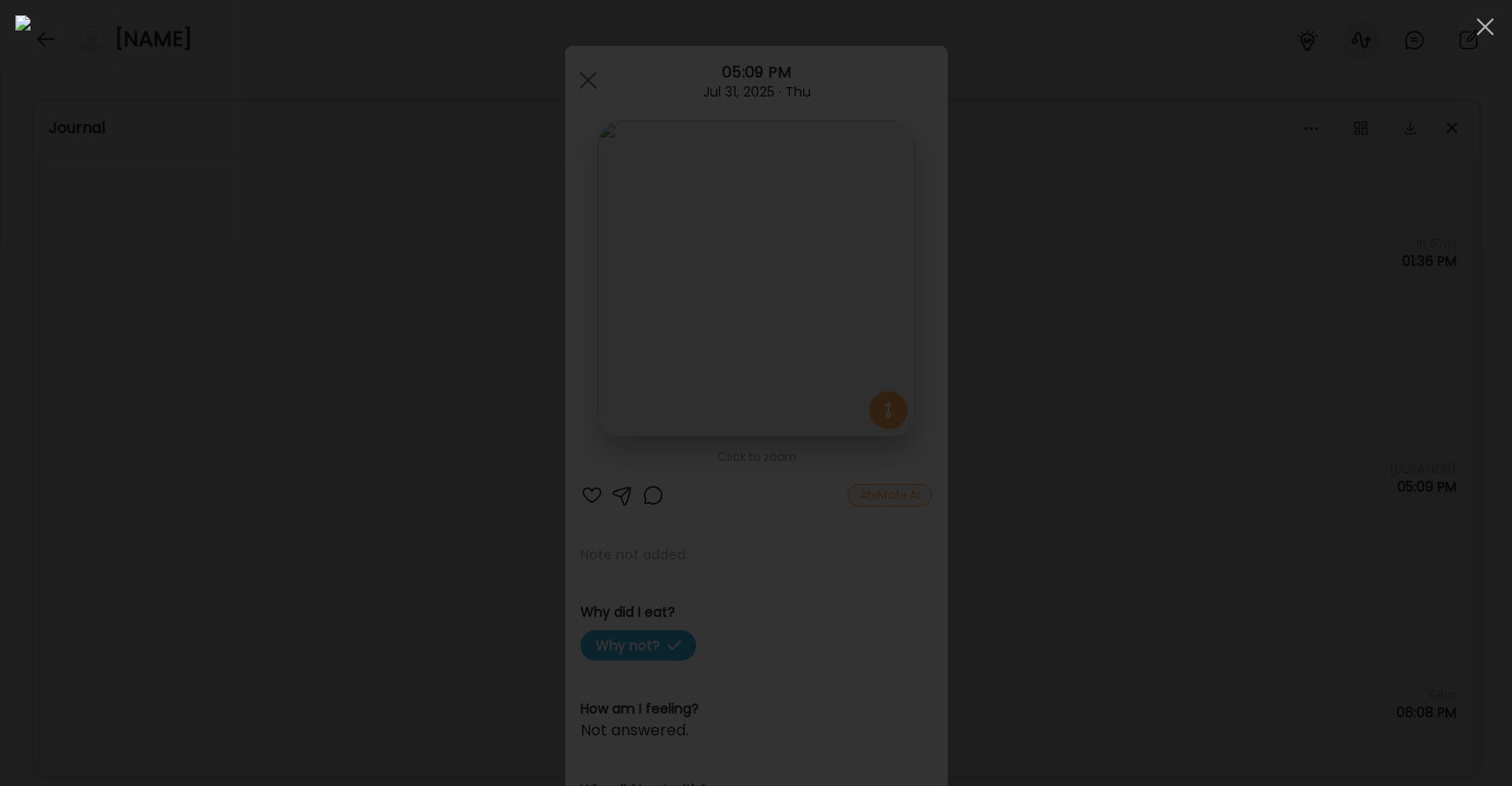 click at bounding box center (756, 393) 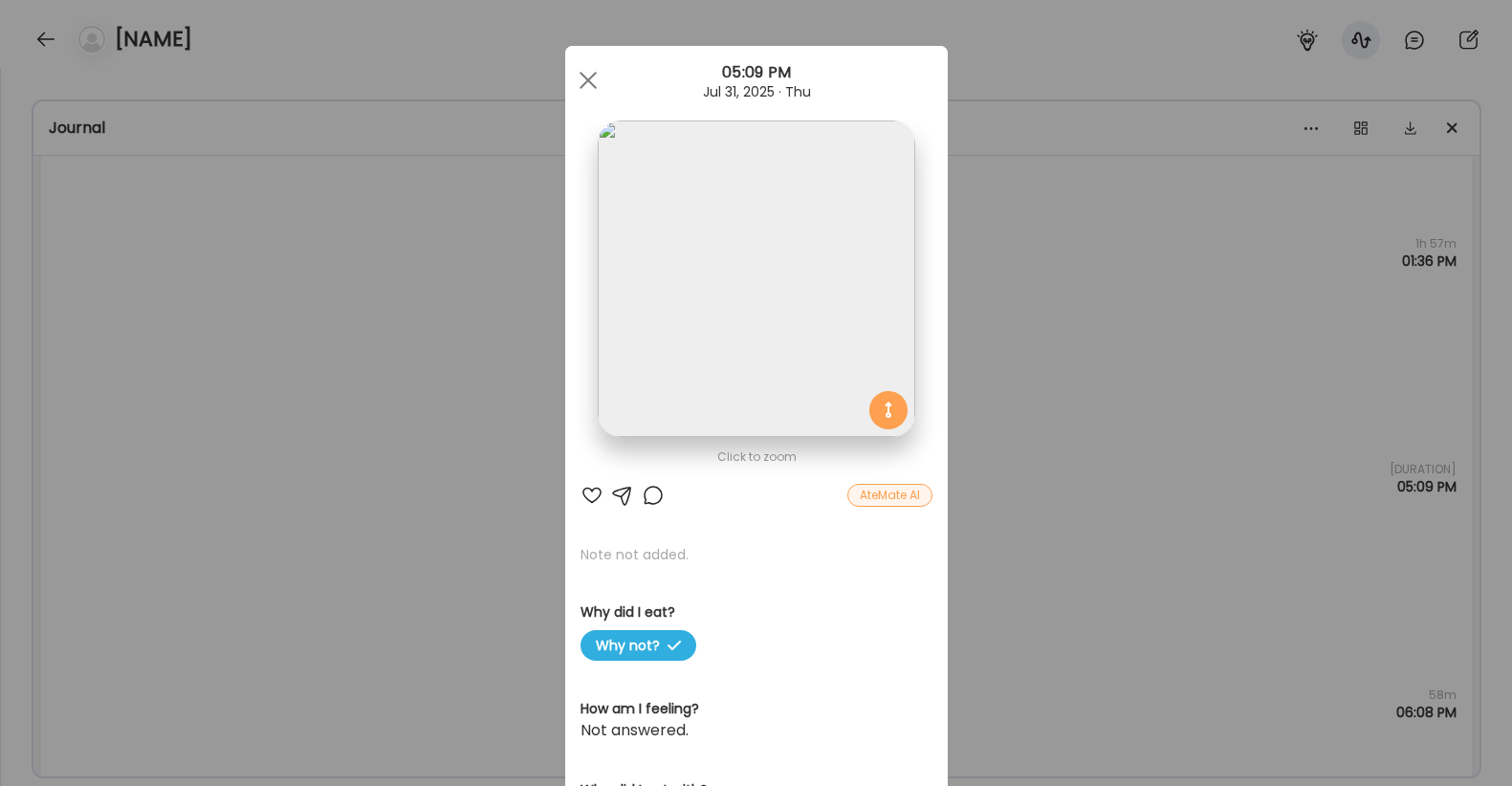 click on "Ate Coach Dashboard
Wahoo! It’s official
Take a moment to set up your Coach Profile to give your clients a smooth onboarding experience.
Skip Set up coach profile
Ate Coach Dashboard
1 Image 2 Message 3 Invite
Let’s get you quickly set up
Add a headshot or company logo for client recognition
Skip Next
Ate Coach Dashboard
1 Image 2 Message 3 Invite
Customize your welcome message
This page will be the first thing your clients will see. Add a welcome message to personalize their experience.
Header 32" at bounding box center [756, 393] 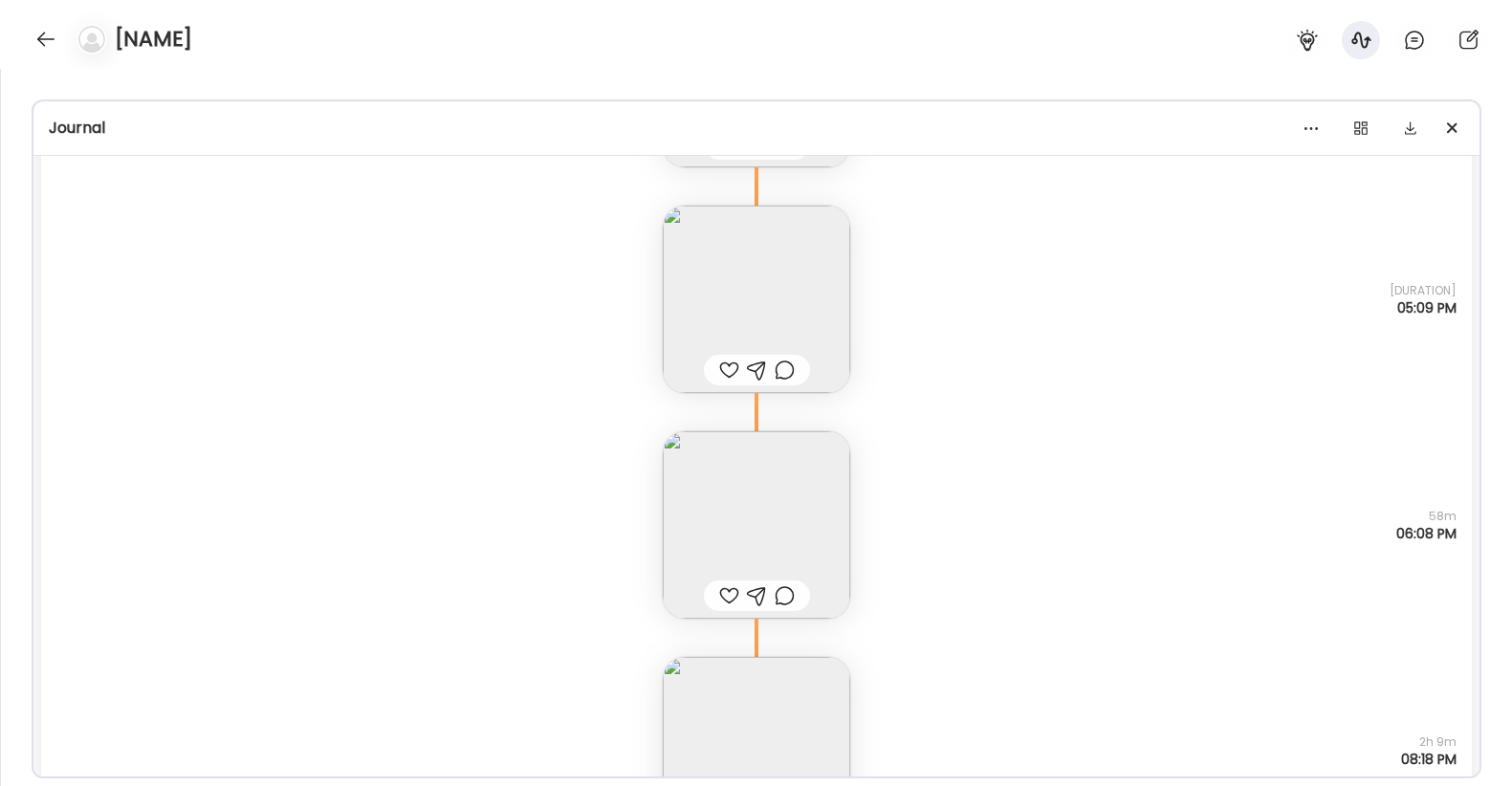scroll, scrollTop: 2453, scrollLeft: 0, axis: vertical 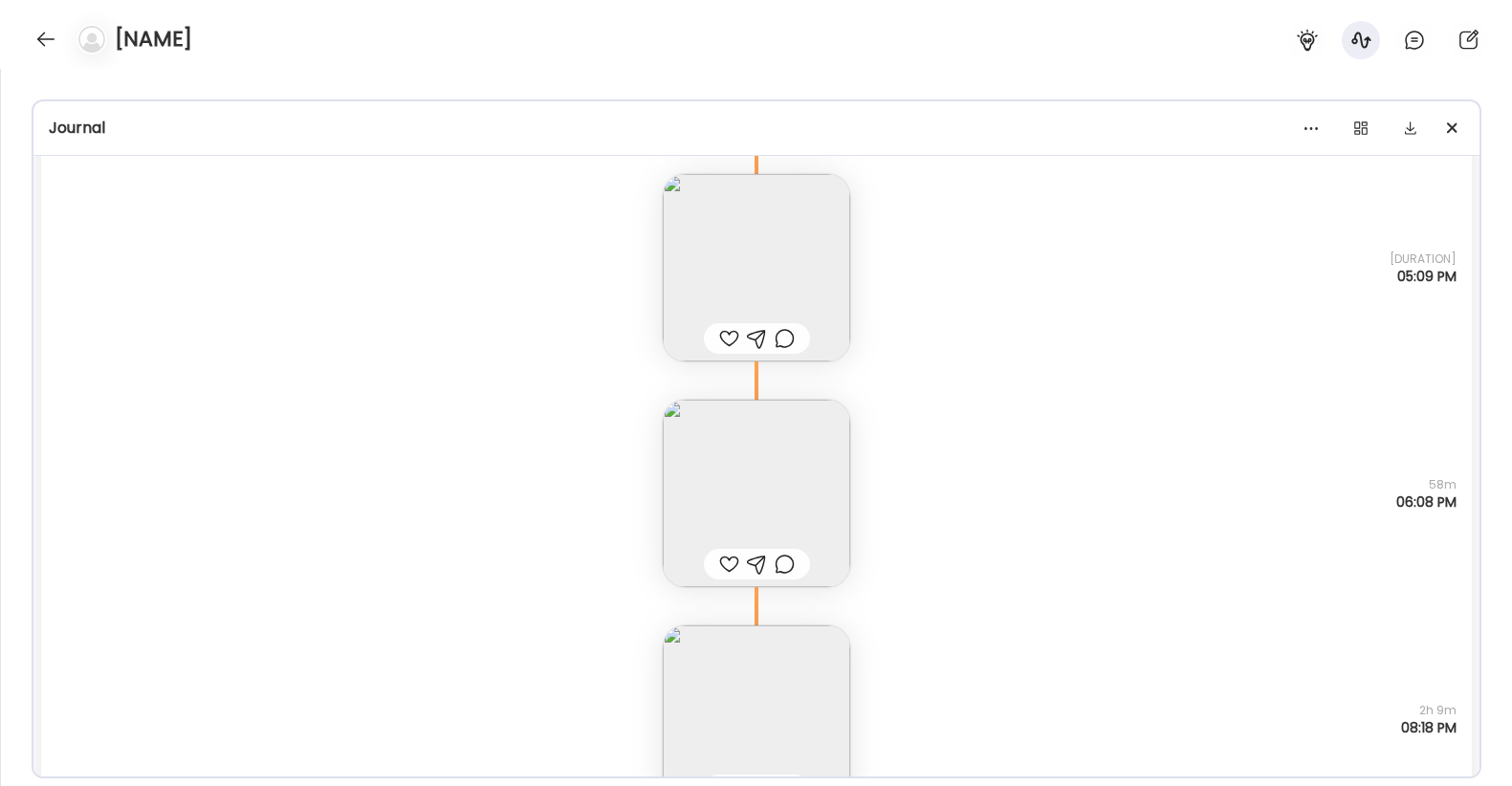 click at bounding box center (756, 493) 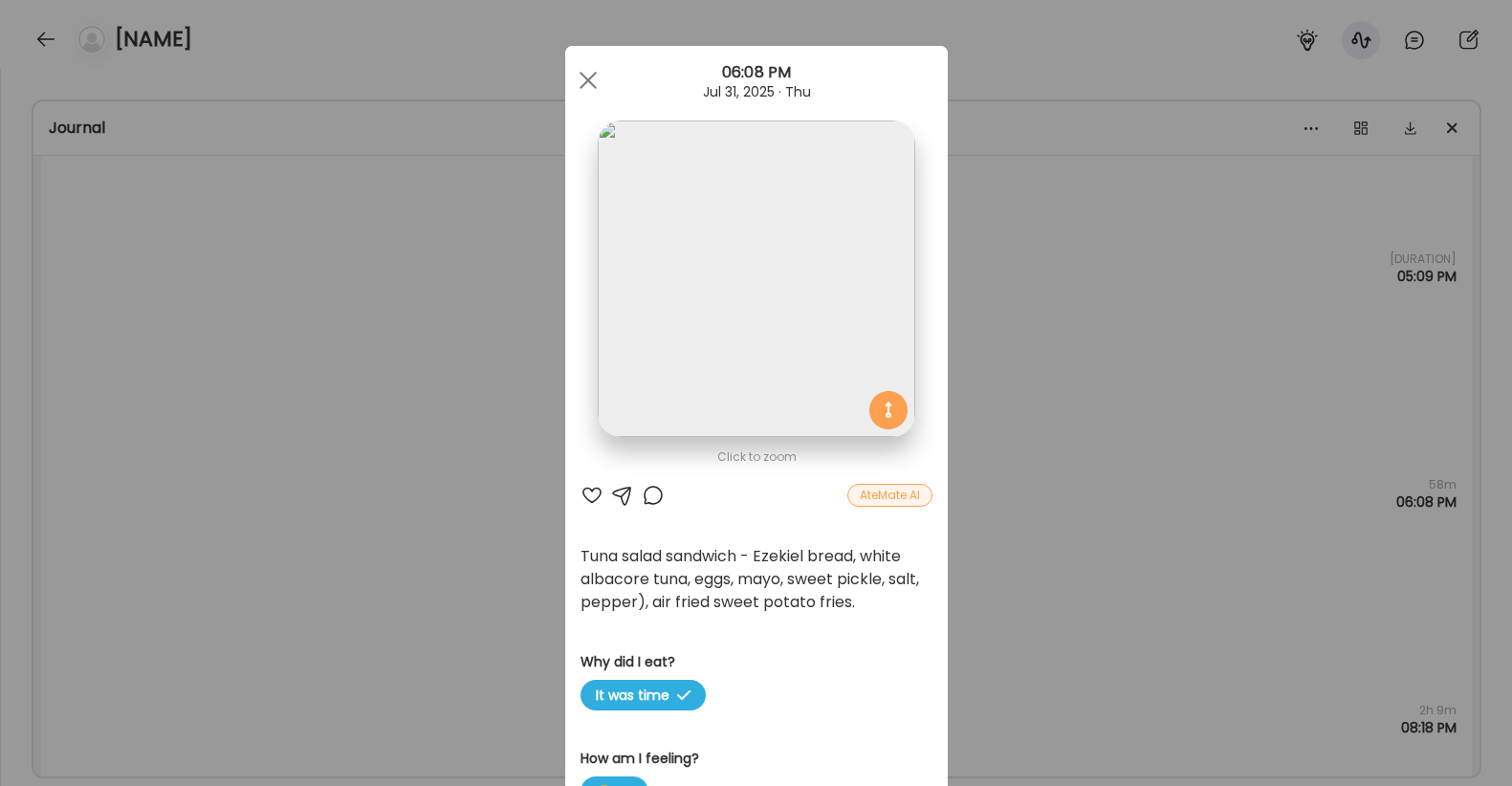 click at bounding box center [756, 278] 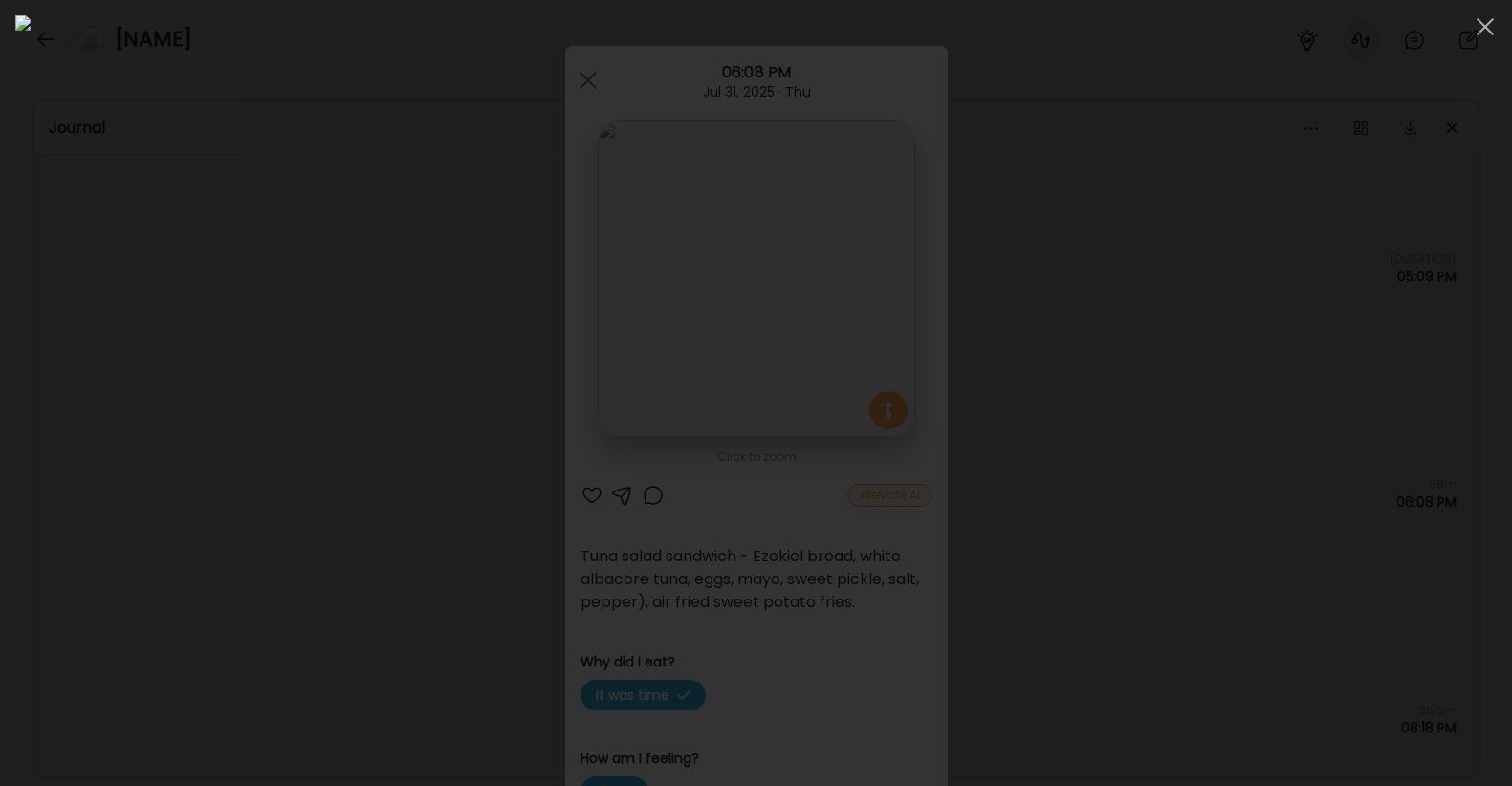 click at bounding box center (756, 393) 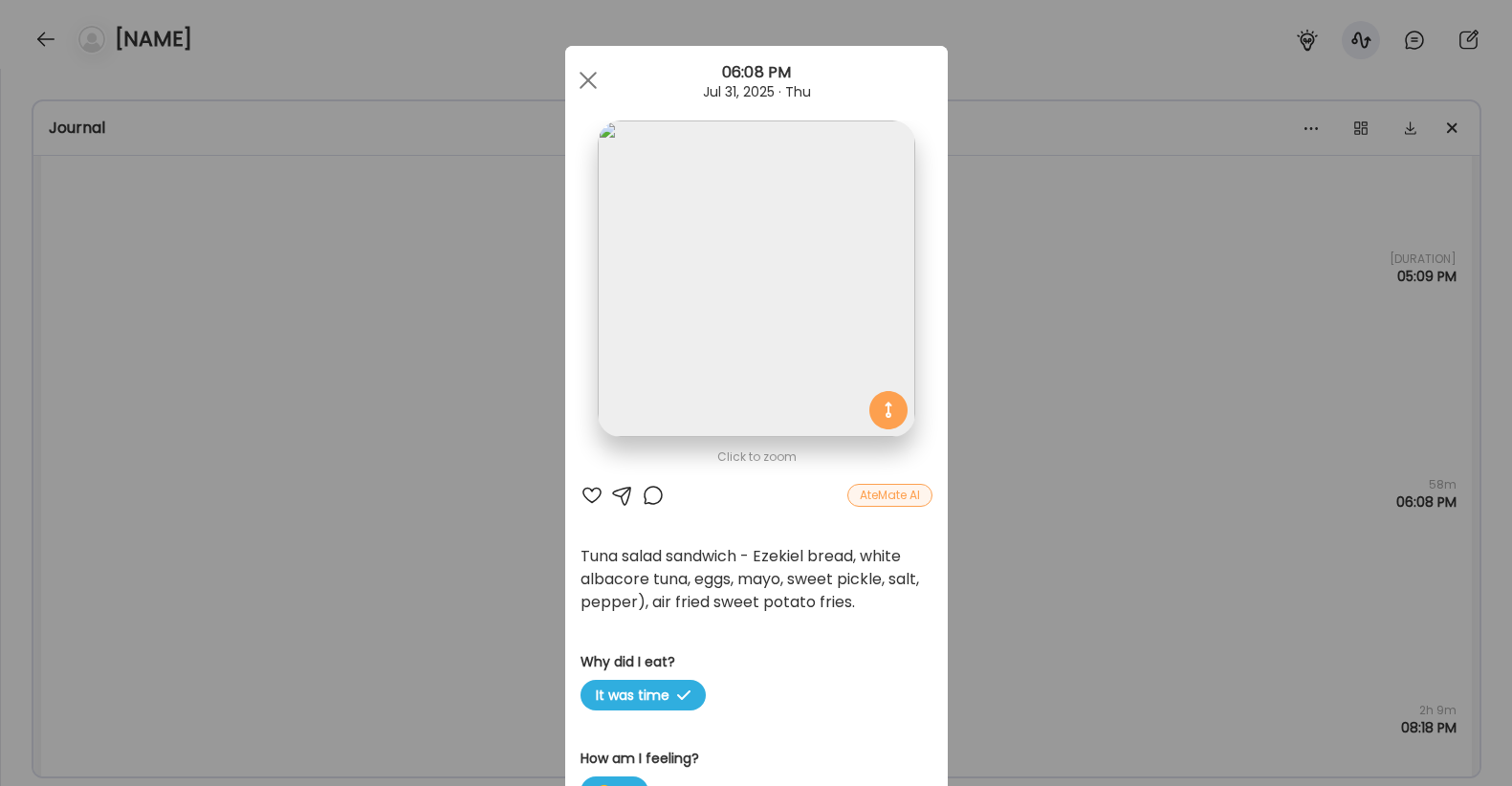 click on "Ate Coach Dashboard
Wahoo! It’s official
Take a moment to set up your Coach Profile to give your clients a smooth onboarding experience.
Skip Set up coach profile
Ate Coach Dashboard
1 Image 2 Message 3 Invite
Let’s get you quickly set up
Add a headshot or company logo for client recognition
Skip Next
Ate Coach Dashboard
1 Image 2 Message 3 Invite
Customize your welcome message
This page will be the first thing your clients will see. Add a welcome message to personalize their experience.
Header 32" at bounding box center [756, 393] 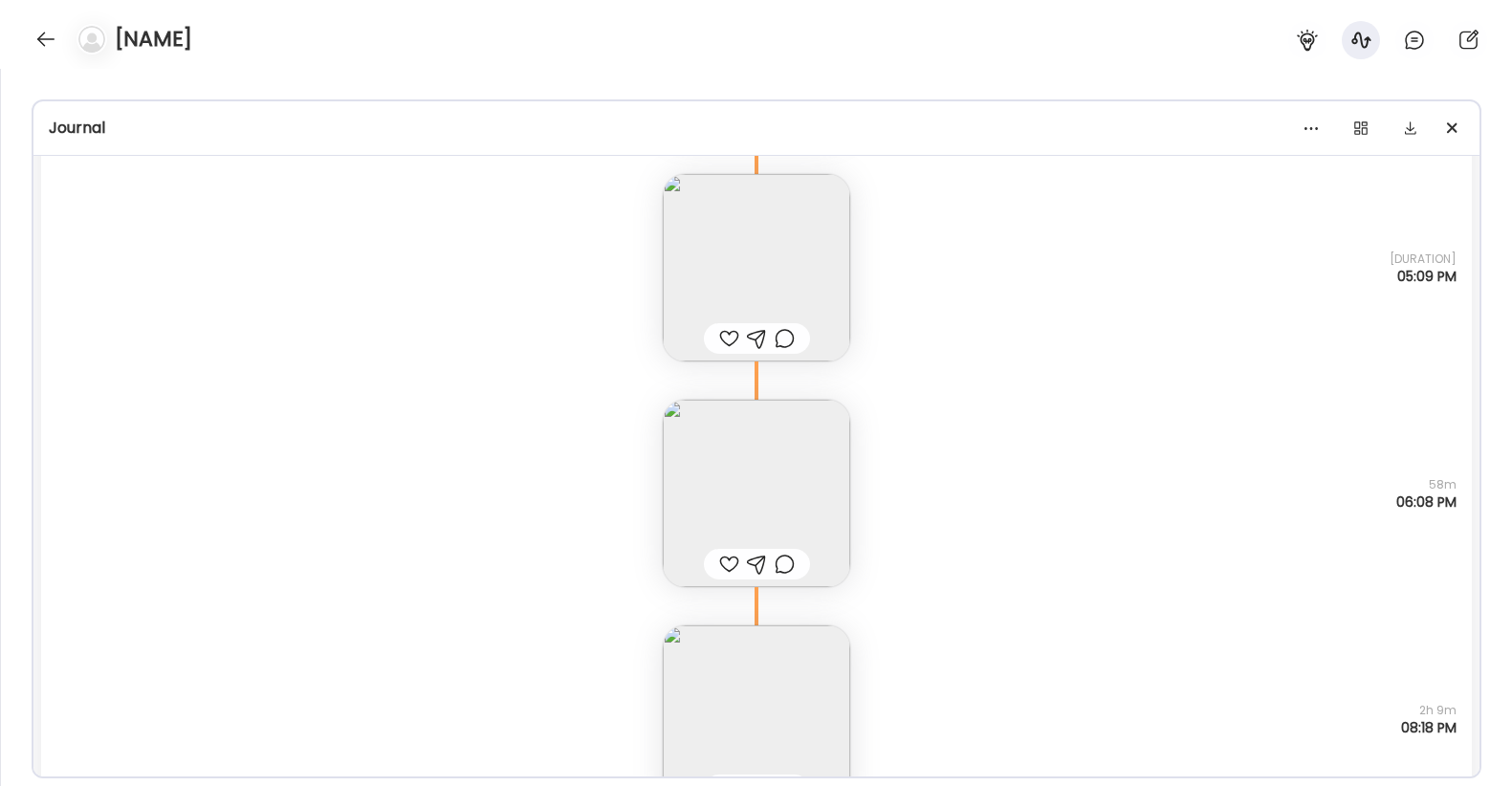 scroll, scrollTop: 2602, scrollLeft: 0, axis: vertical 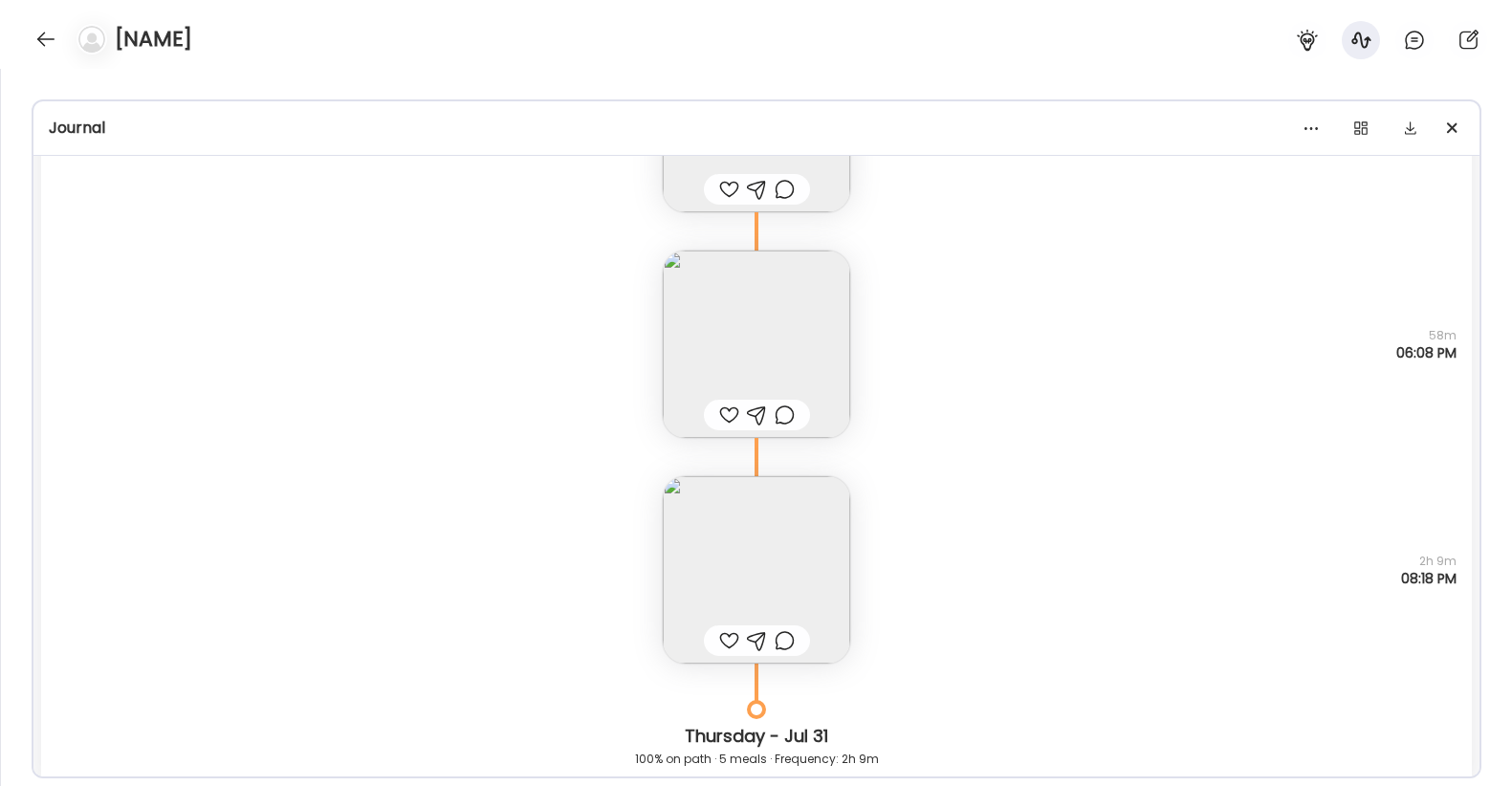 click at bounding box center (756, 570) 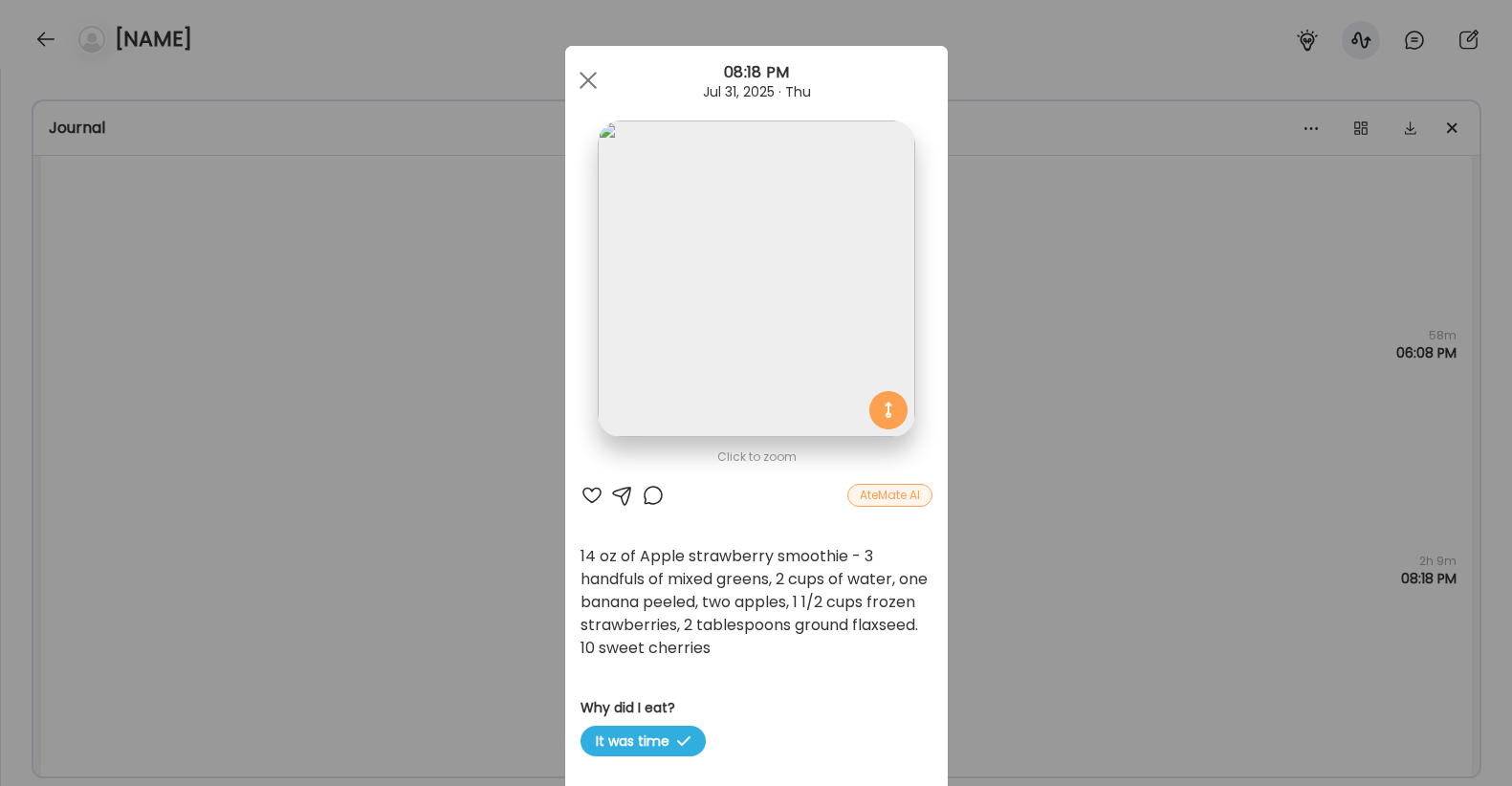 click at bounding box center (756, 278) 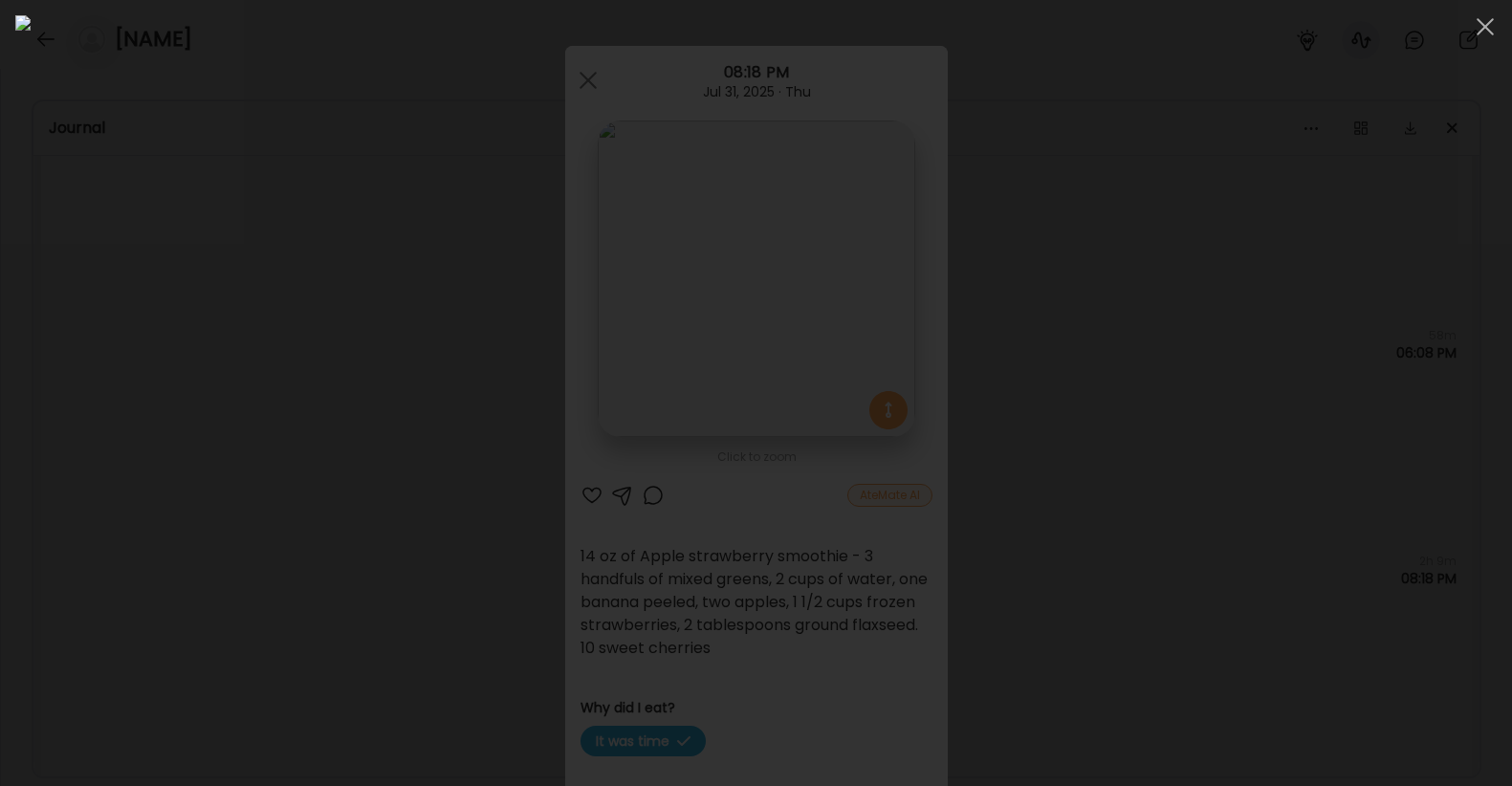 click at bounding box center [756, 393] 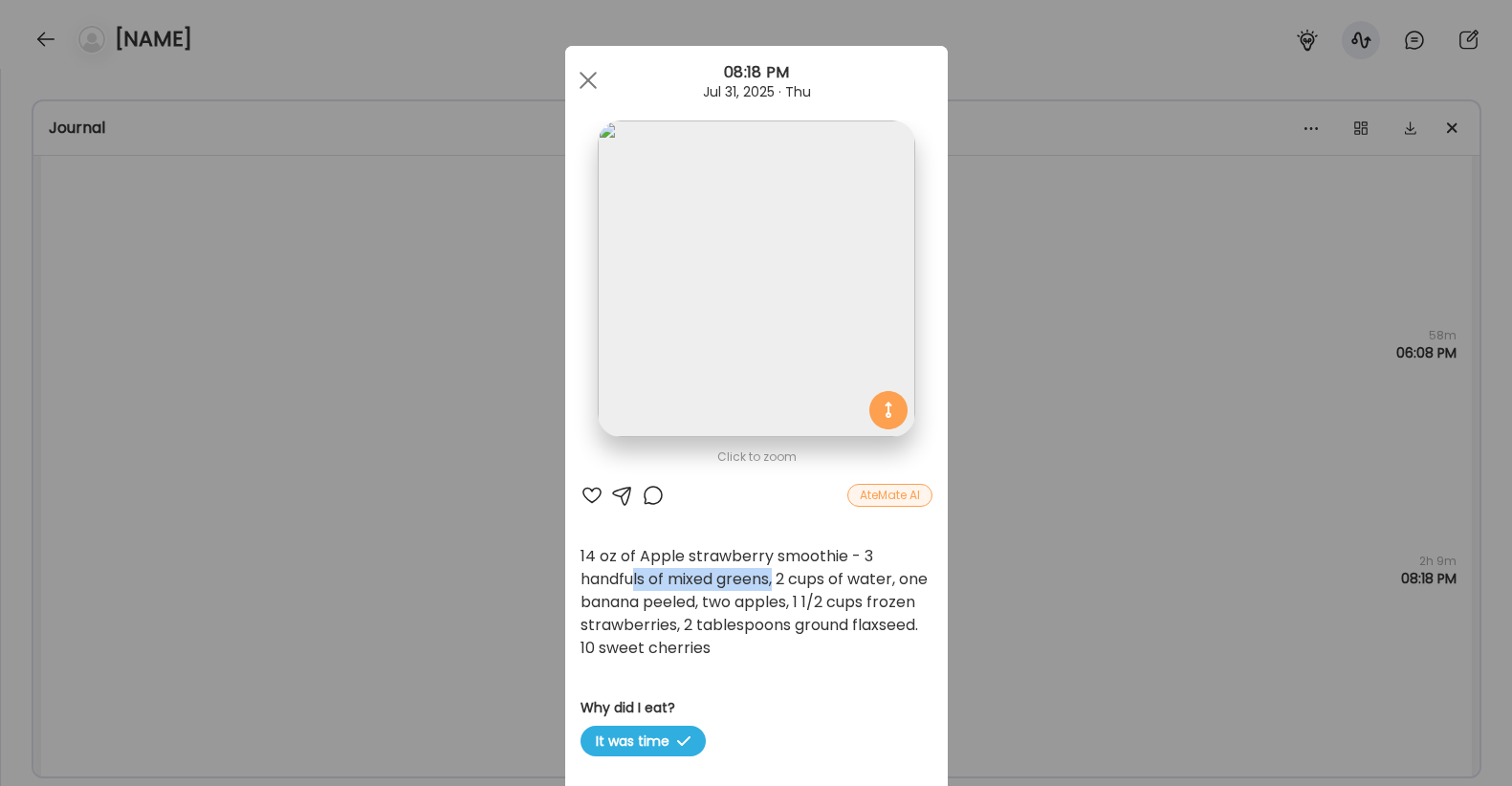 drag, startPoint x: 631, startPoint y: 586, endPoint x: 775, endPoint y: 581, distance: 144.08678 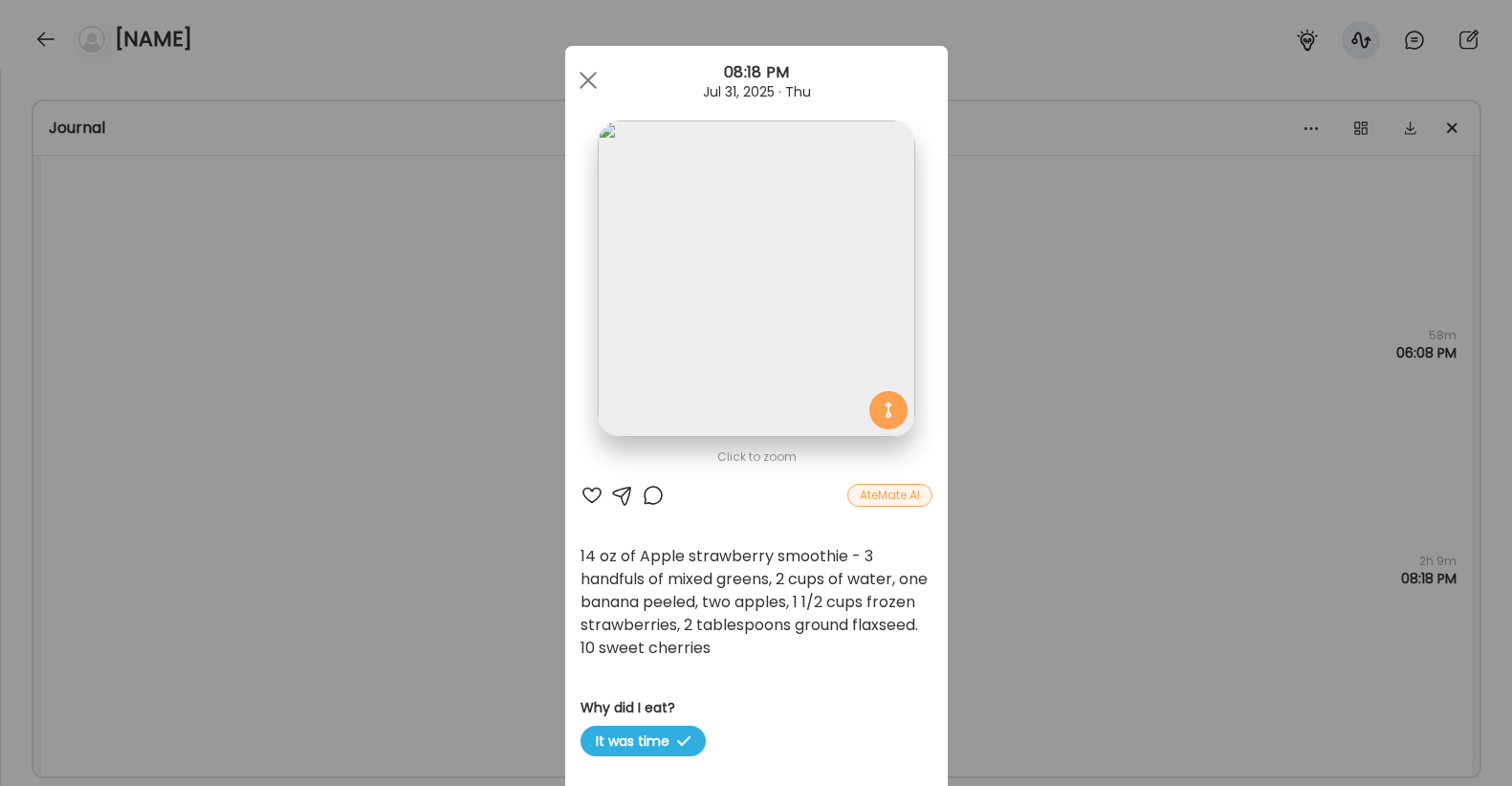 click on "14 oz of Apple strawberry smoothie - 3 handfuls of mixed greens, 2 cups of water, one banana peeled, two apples, 1 1/2 cups frozen strawberries, 2 tablespoons ground flaxseed. 10 sweet cherries" at bounding box center [756, 602] 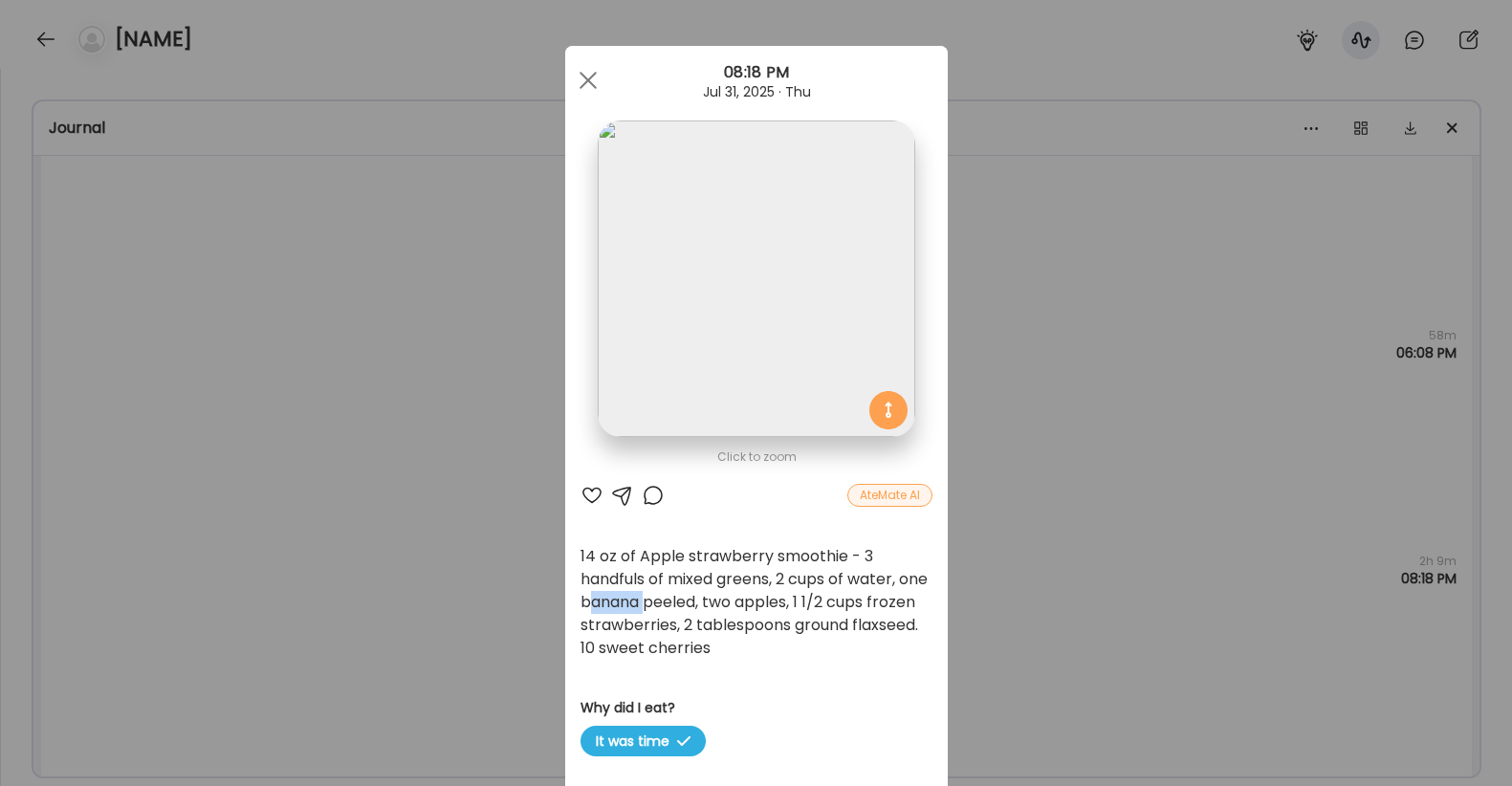 drag, startPoint x: 623, startPoint y: 599, endPoint x: 682, endPoint y: 599, distance: 59 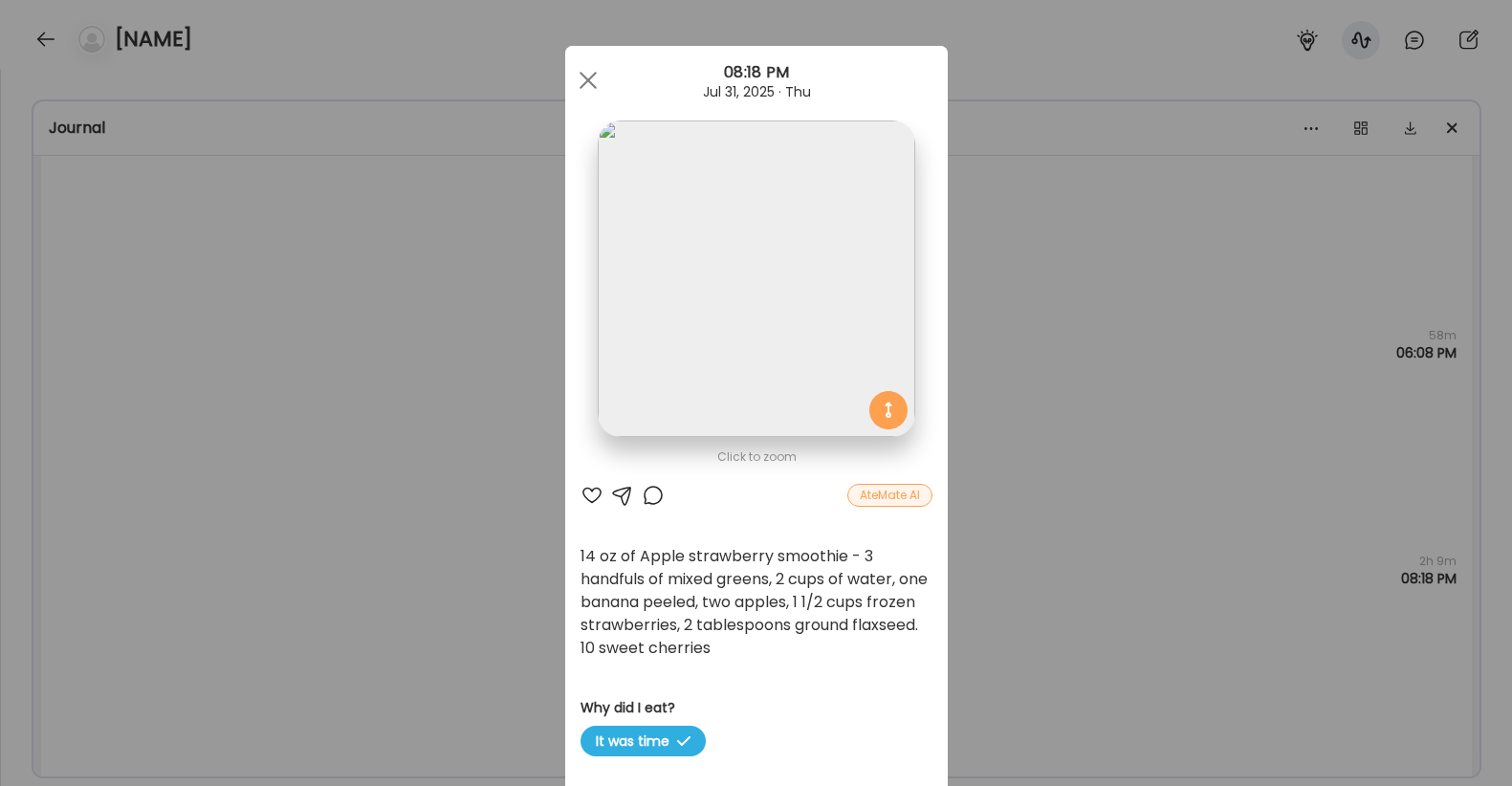 click on "14 oz of Apple strawberry smoothie - 3 handfuls of mixed greens, 2 cups of water, one banana peeled, two apples, 1 1/2 cups frozen strawberries, 2 tablespoons ground flaxseed. 10 sweet cherries" at bounding box center [756, 602] 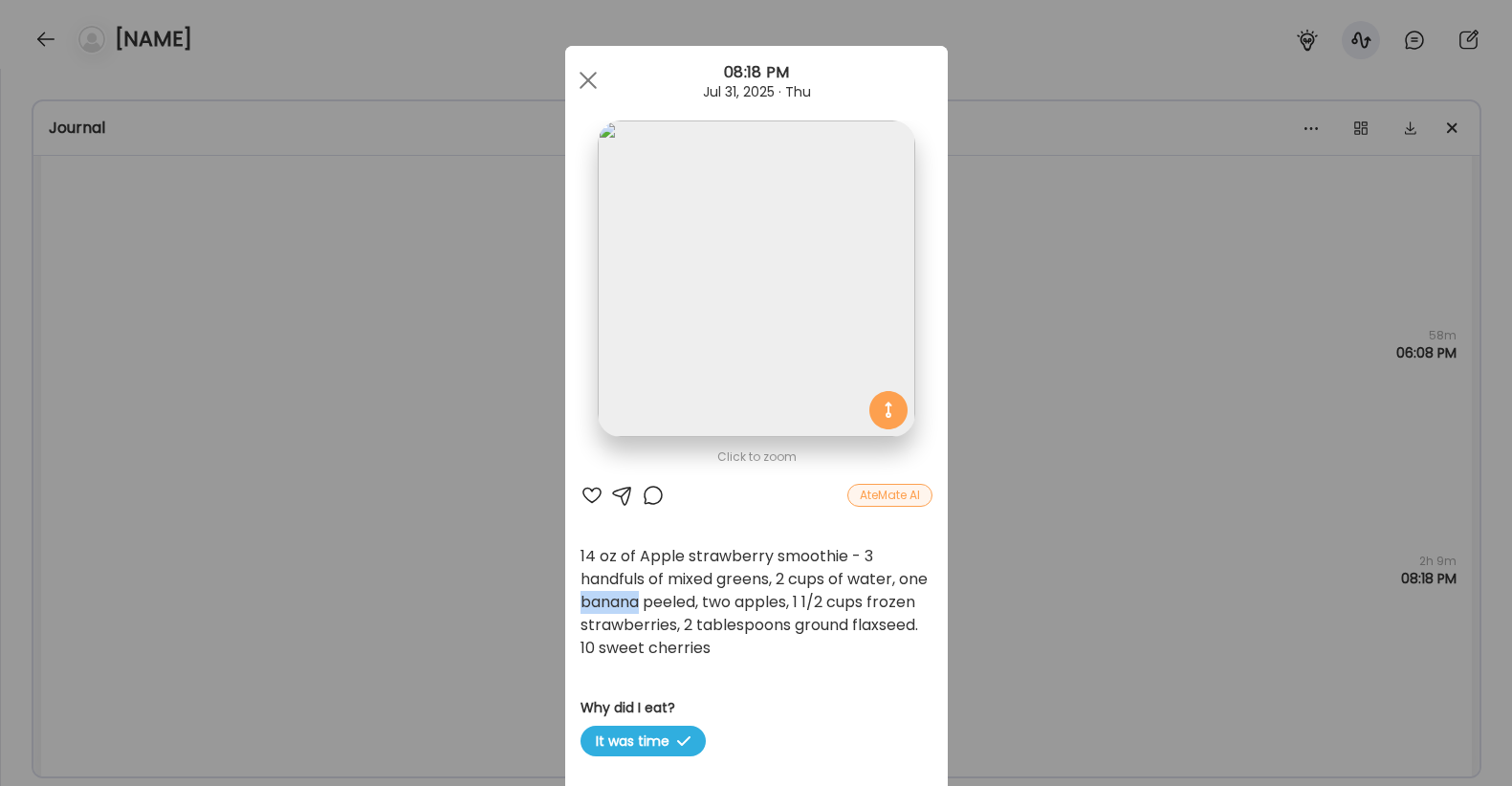 drag, startPoint x: 614, startPoint y: 609, endPoint x: 656, endPoint y: 609, distance: 42 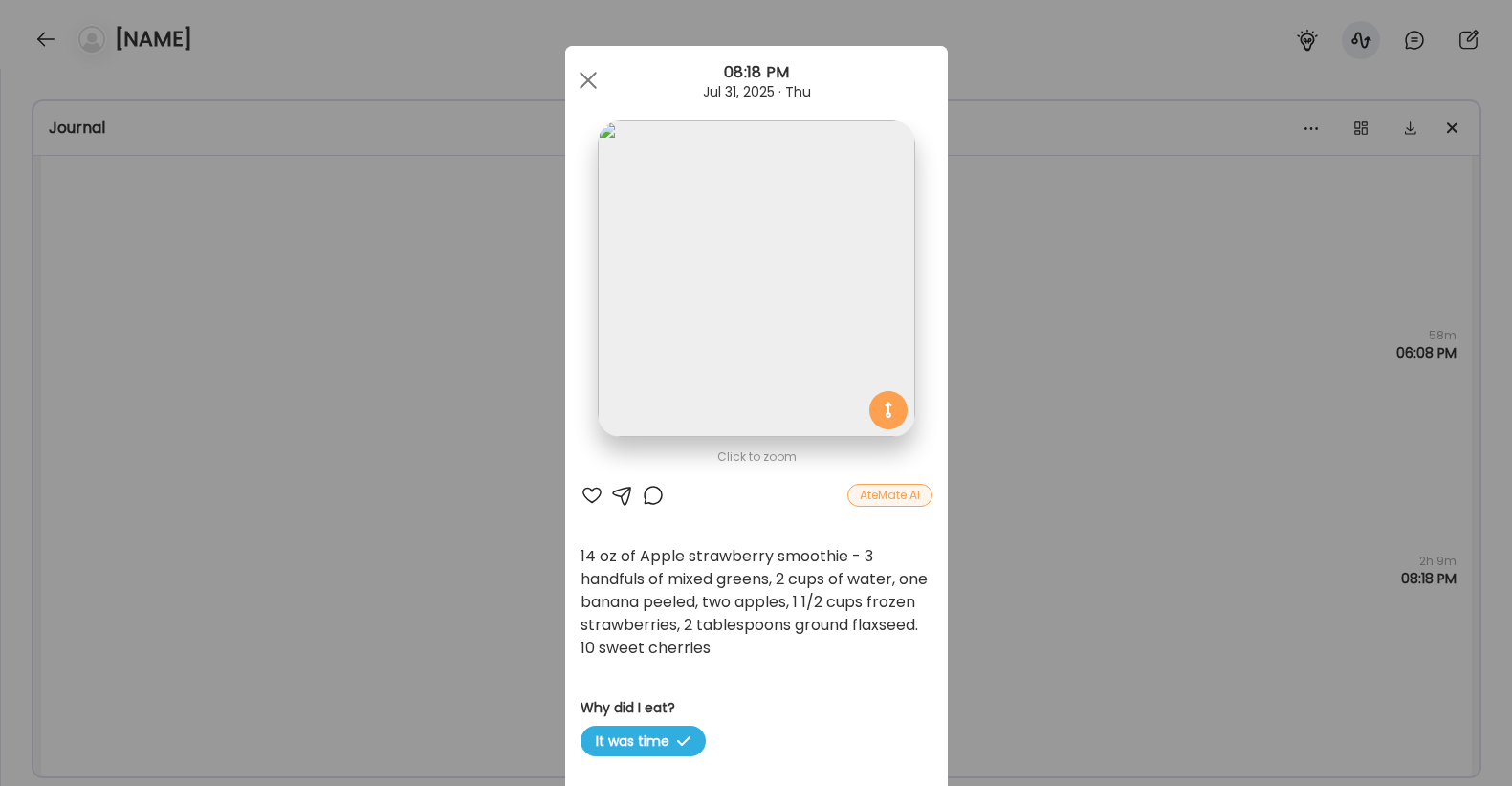 click on "14 oz of Apple strawberry smoothie - 3 handfuls of mixed greens, 2 cups of water, one banana peeled, two apples, 1 1/2 cups frozen strawberries, 2 tablespoons ground flaxseed. 10 sweet cherries" at bounding box center (756, 602) 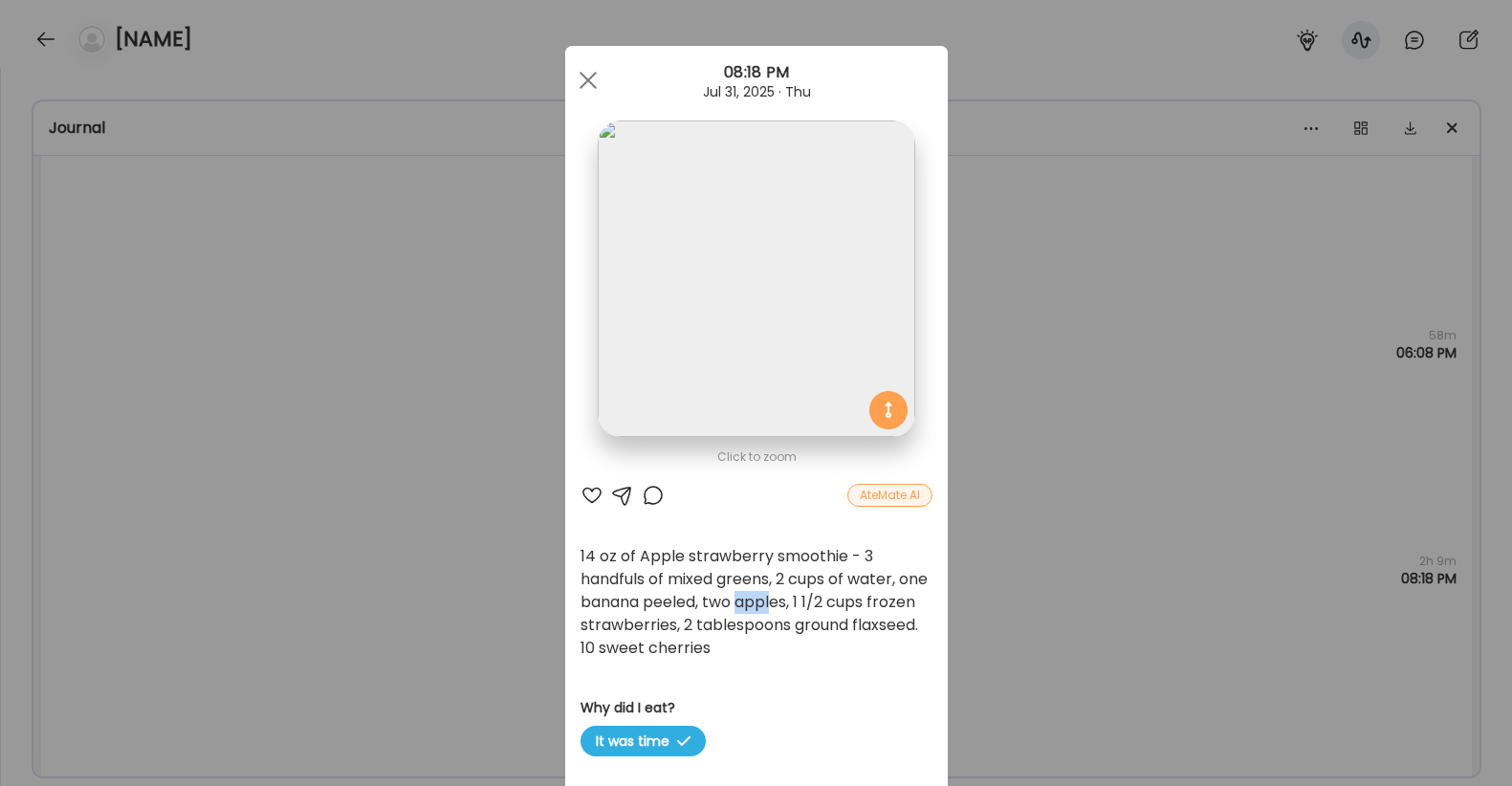 drag, startPoint x: 772, startPoint y: 608, endPoint x: 809, endPoint y: 608, distance: 37 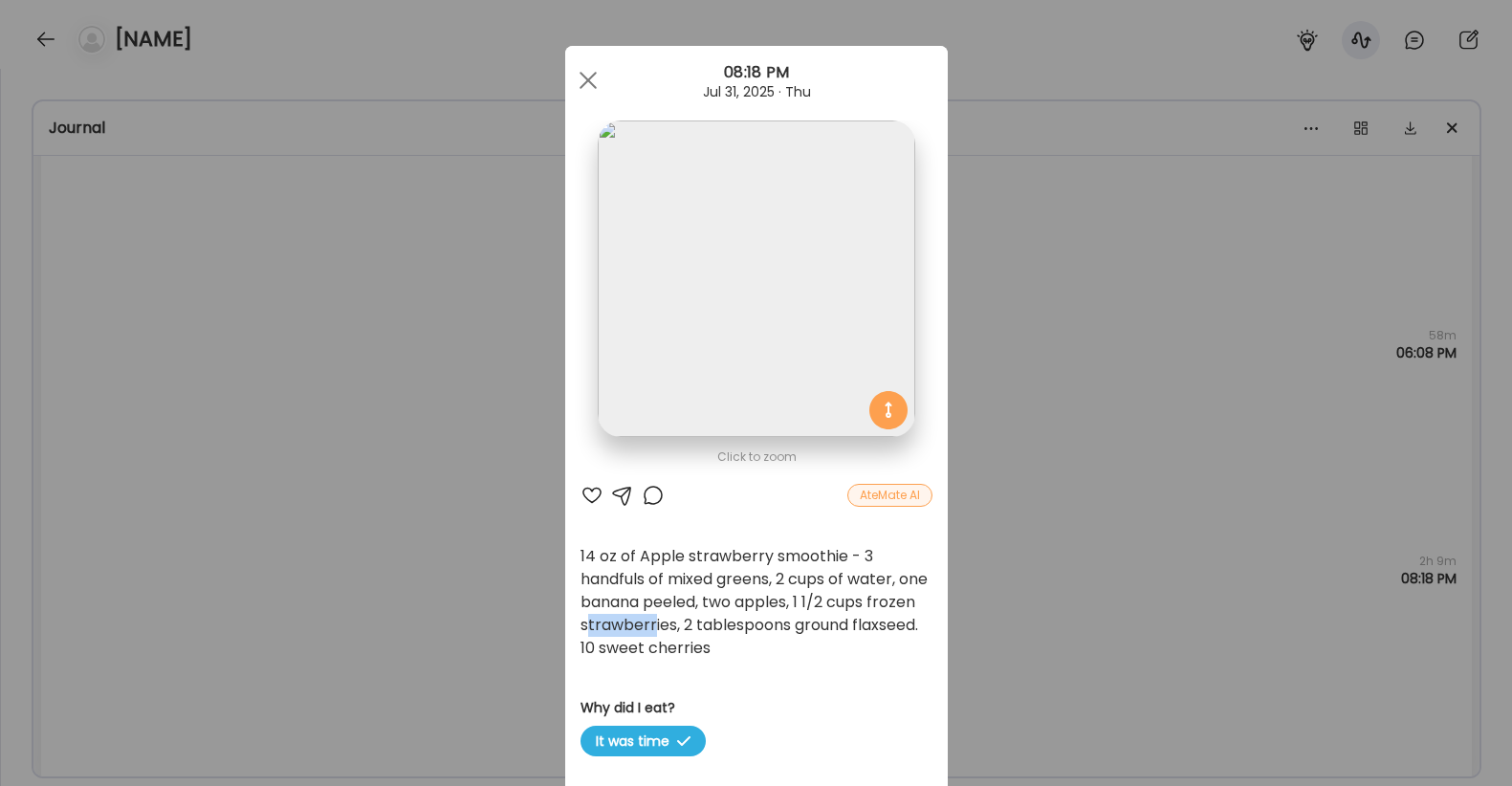 drag, startPoint x: 642, startPoint y: 635, endPoint x: 703, endPoint y: 634, distance: 61.0082 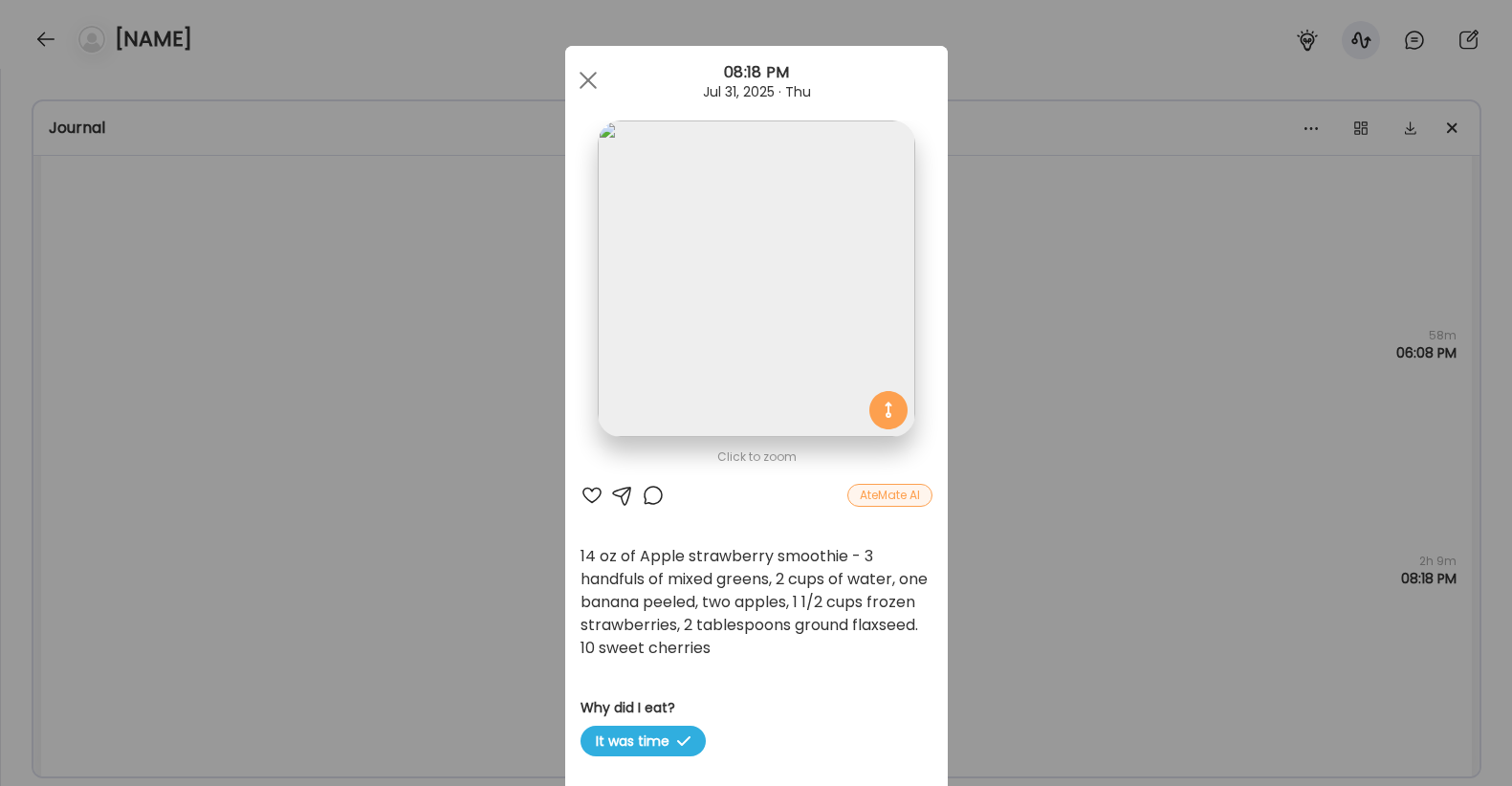 click on "14 oz of Apple strawberry smoothie - 3 handfuls of mixed greens, 2 cups of water, one banana peeled, two apples, 1 1/2 cups frozen strawberries, 2 tablespoons ground flaxseed. 10 sweet cherries" at bounding box center [756, 602] 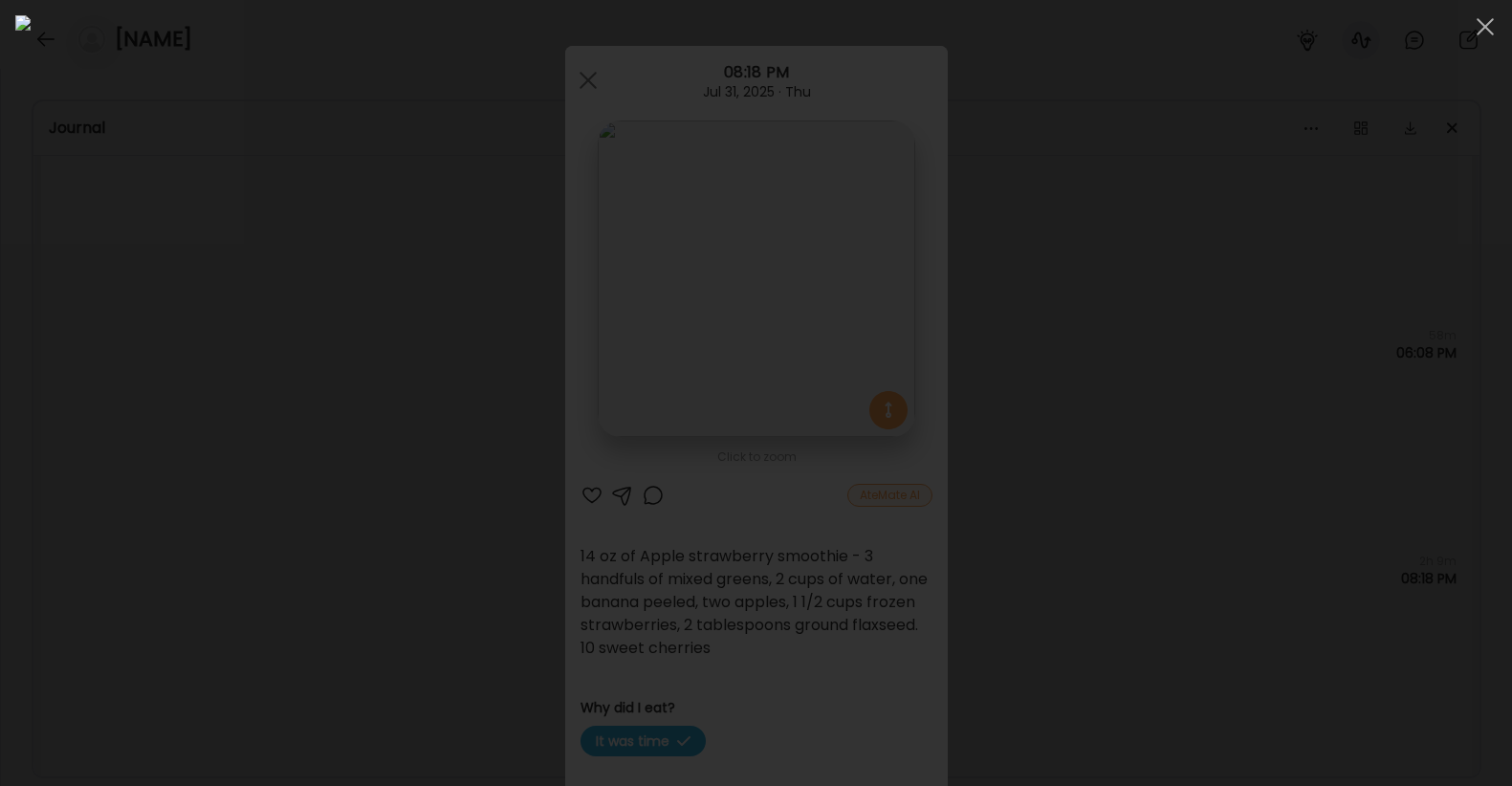 click at bounding box center [756, 393] 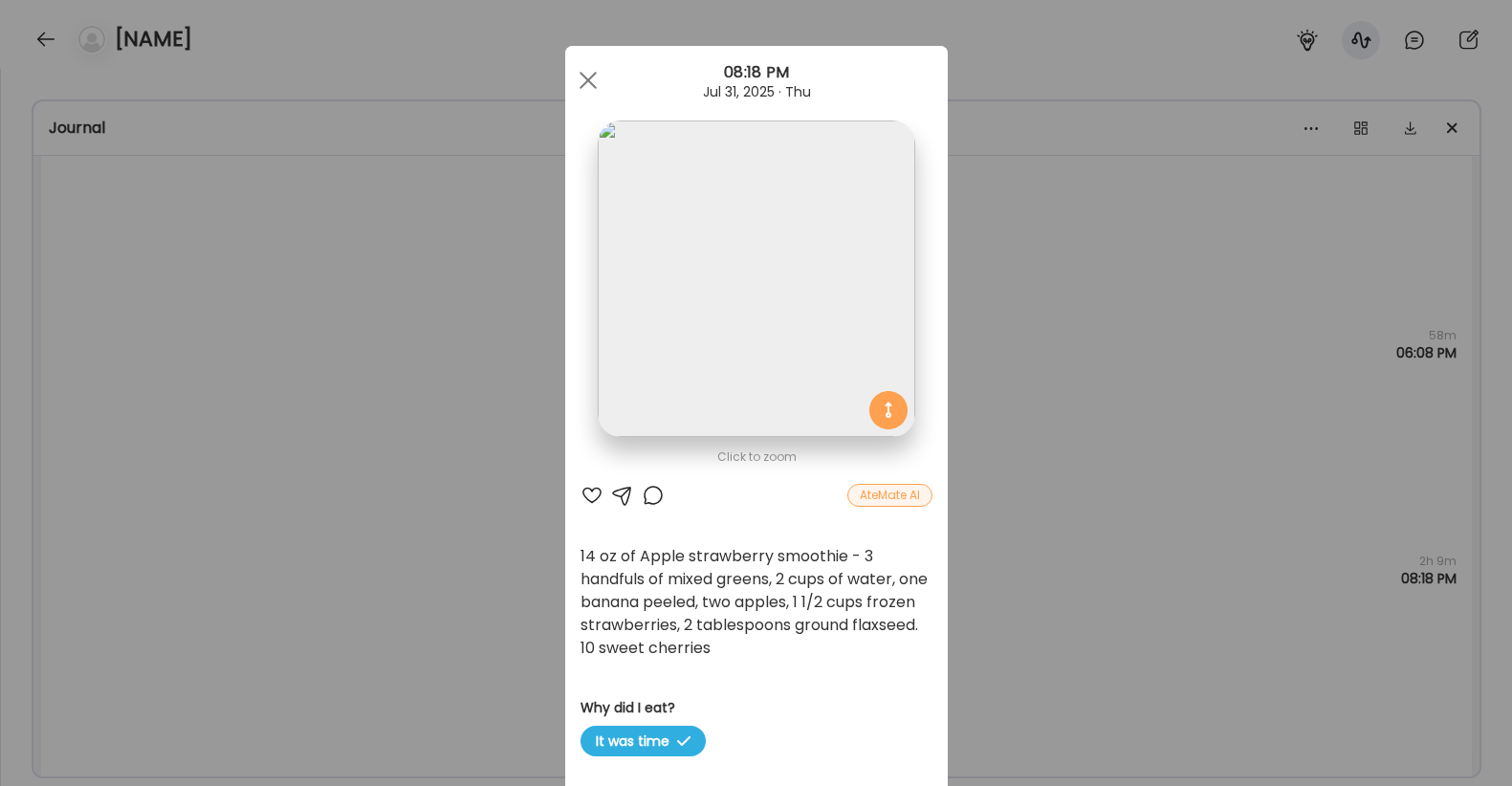 click on "Ate Coach Dashboard
Wahoo! It’s official
Take a moment to set up your Coach Profile to give your clients a smooth onboarding experience.
Skip Set up coach profile
Ate Coach Dashboard
1 Image 2 Message 3 Invite
Let’s get you quickly set up
Add a headshot or company logo for client recognition
Skip Next
Ate Coach Dashboard
1 Image 2 Message 3 Invite
Customize your welcome message
This page will be the first thing your clients will see. Add a welcome message to personalize their experience.
Header 32" at bounding box center (756, 393) 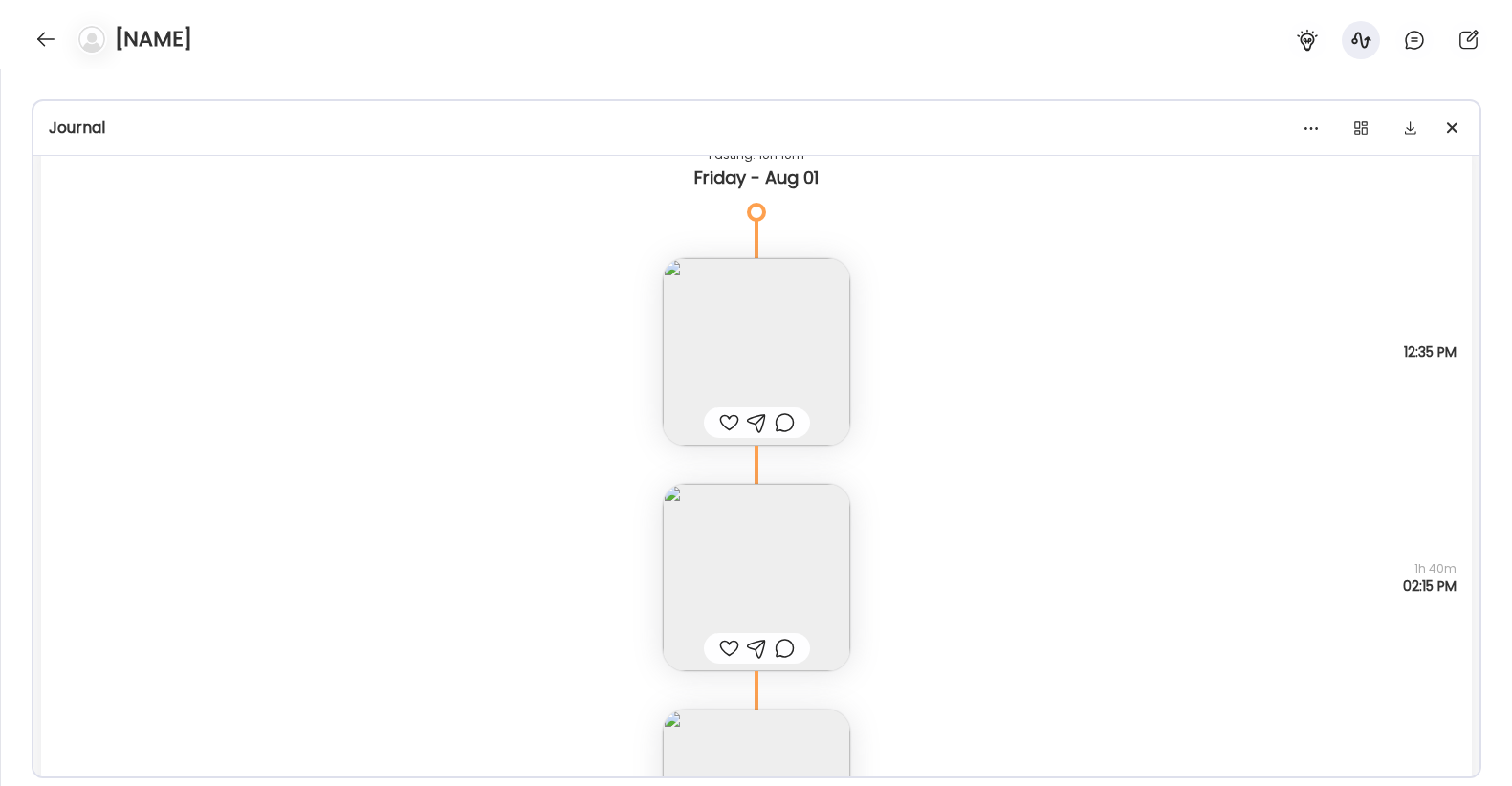scroll, scrollTop: 3383, scrollLeft: 0, axis: vertical 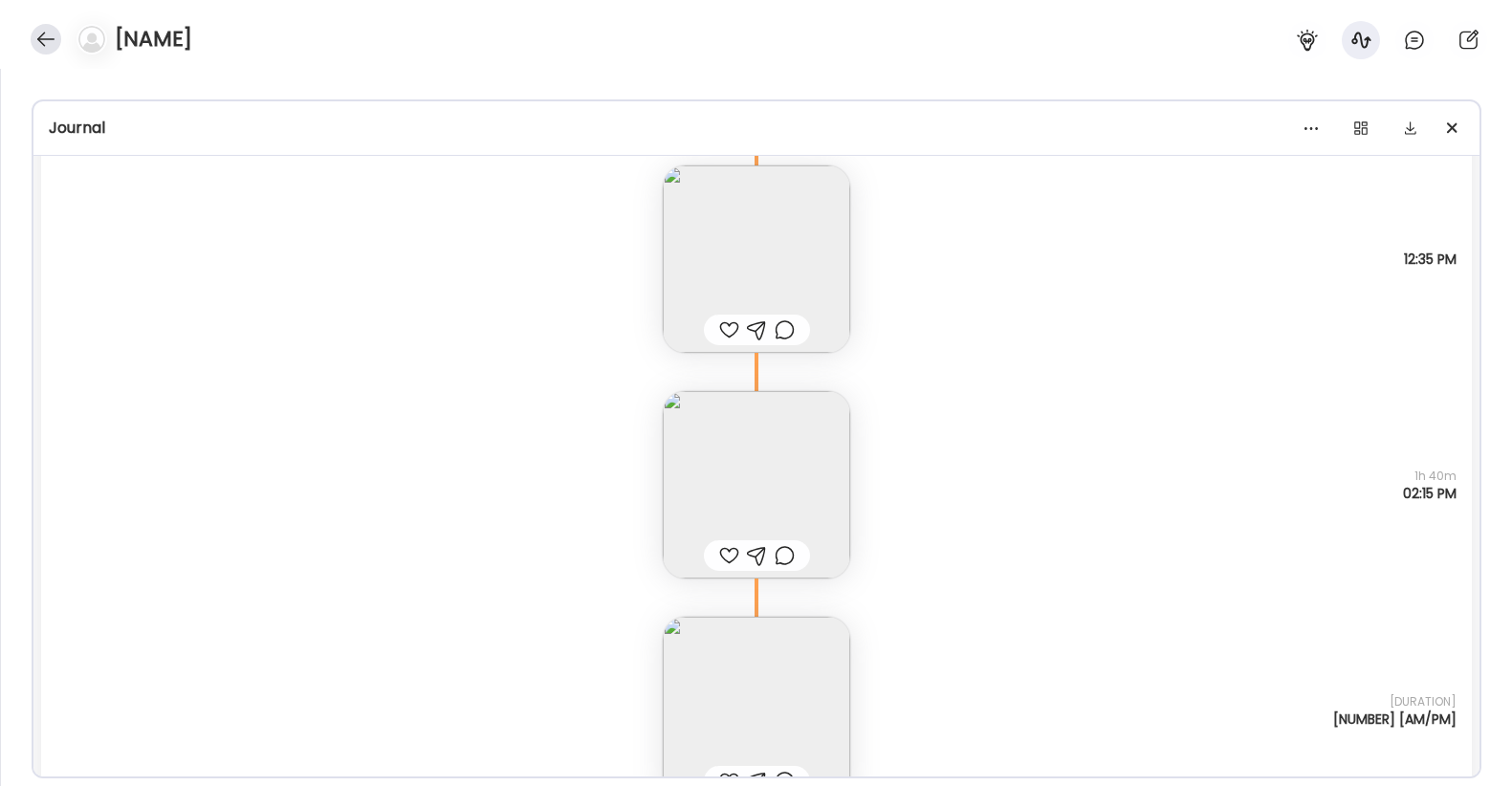 click at bounding box center (46, 39) 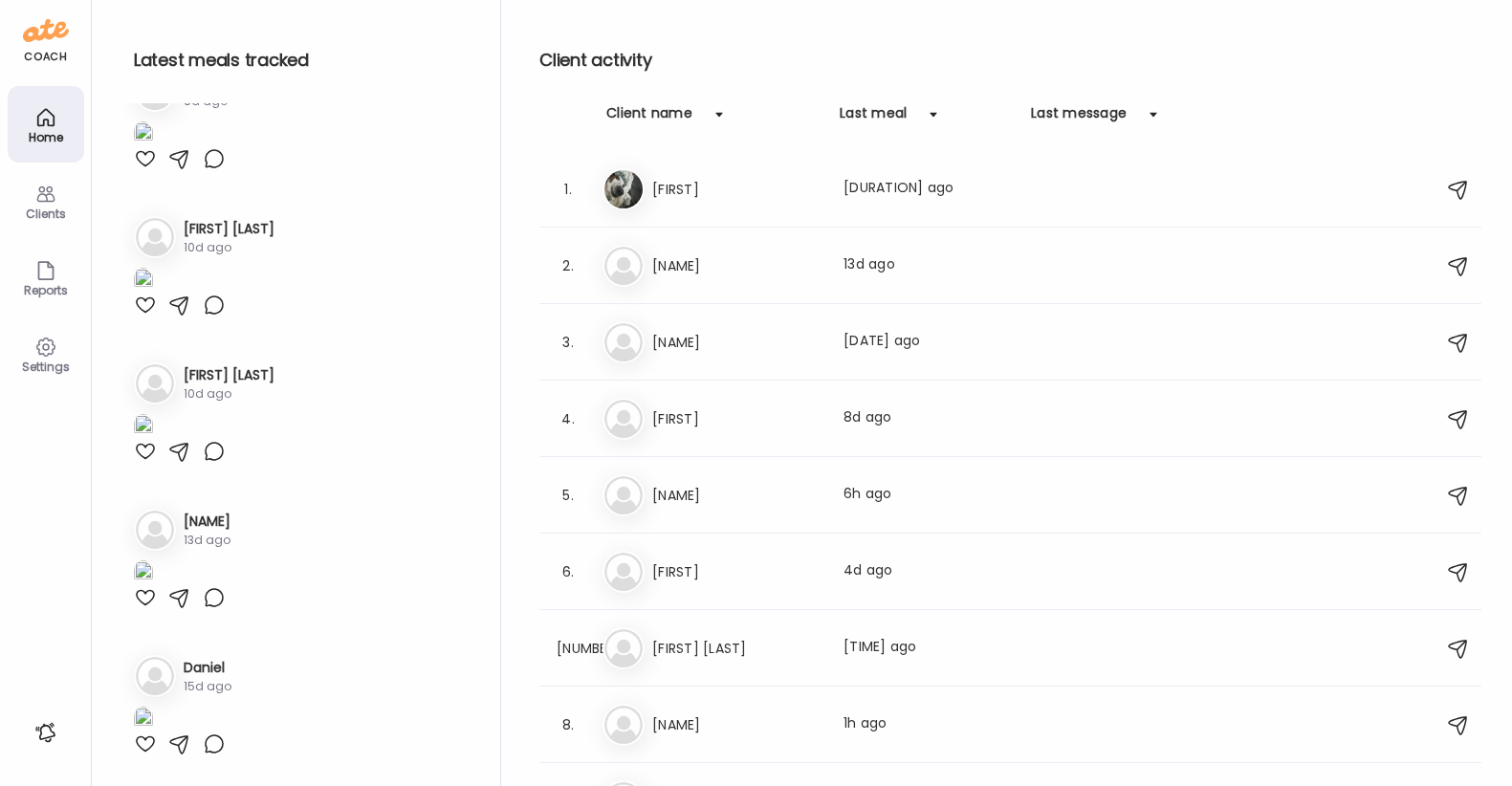 scroll, scrollTop: 7686, scrollLeft: 0, axis: vertical 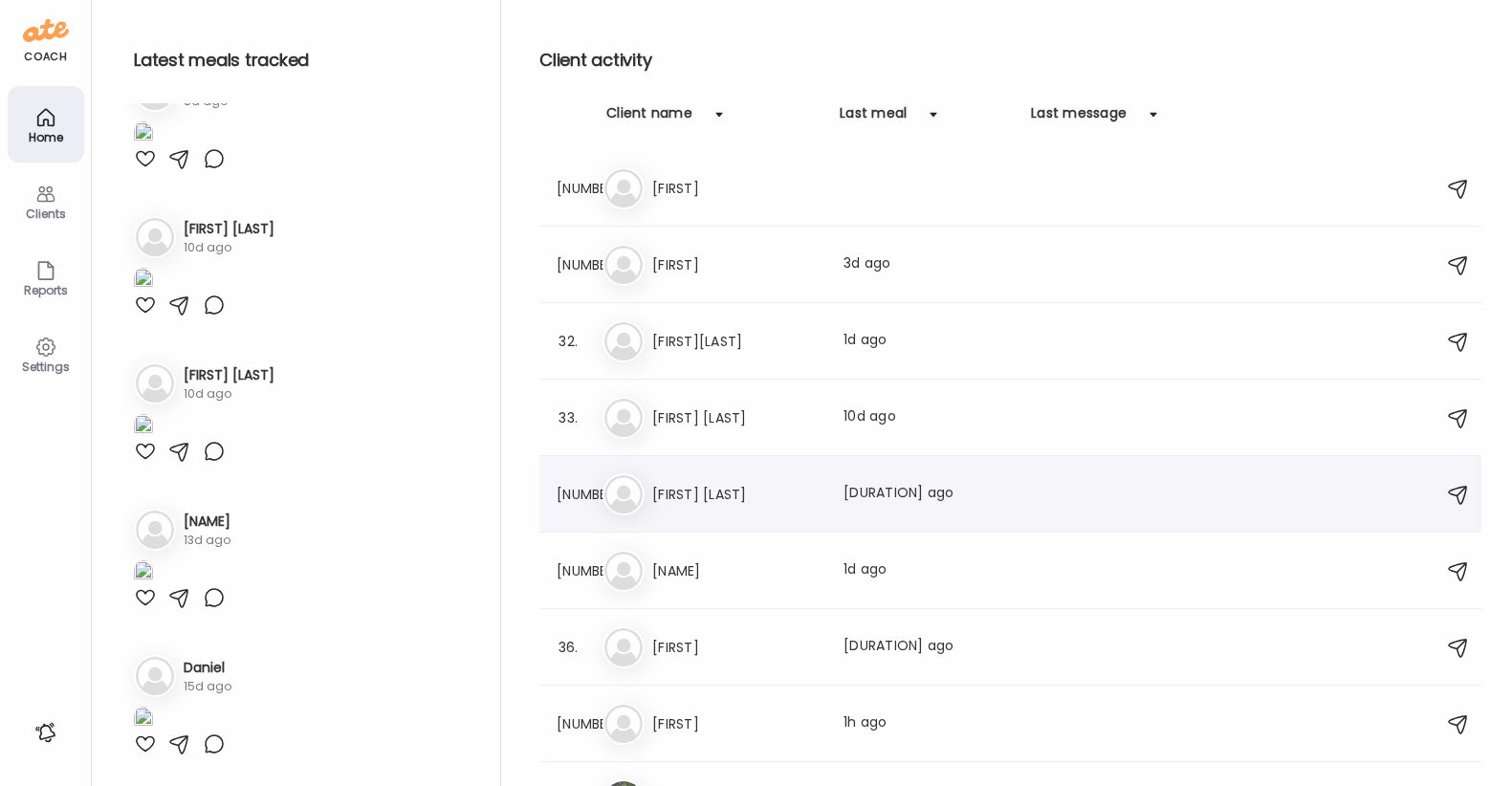 click on "Me
[FIRST] [LAST]
Last meal:  [DURATION] ago" at bounding box center [1013, 494] 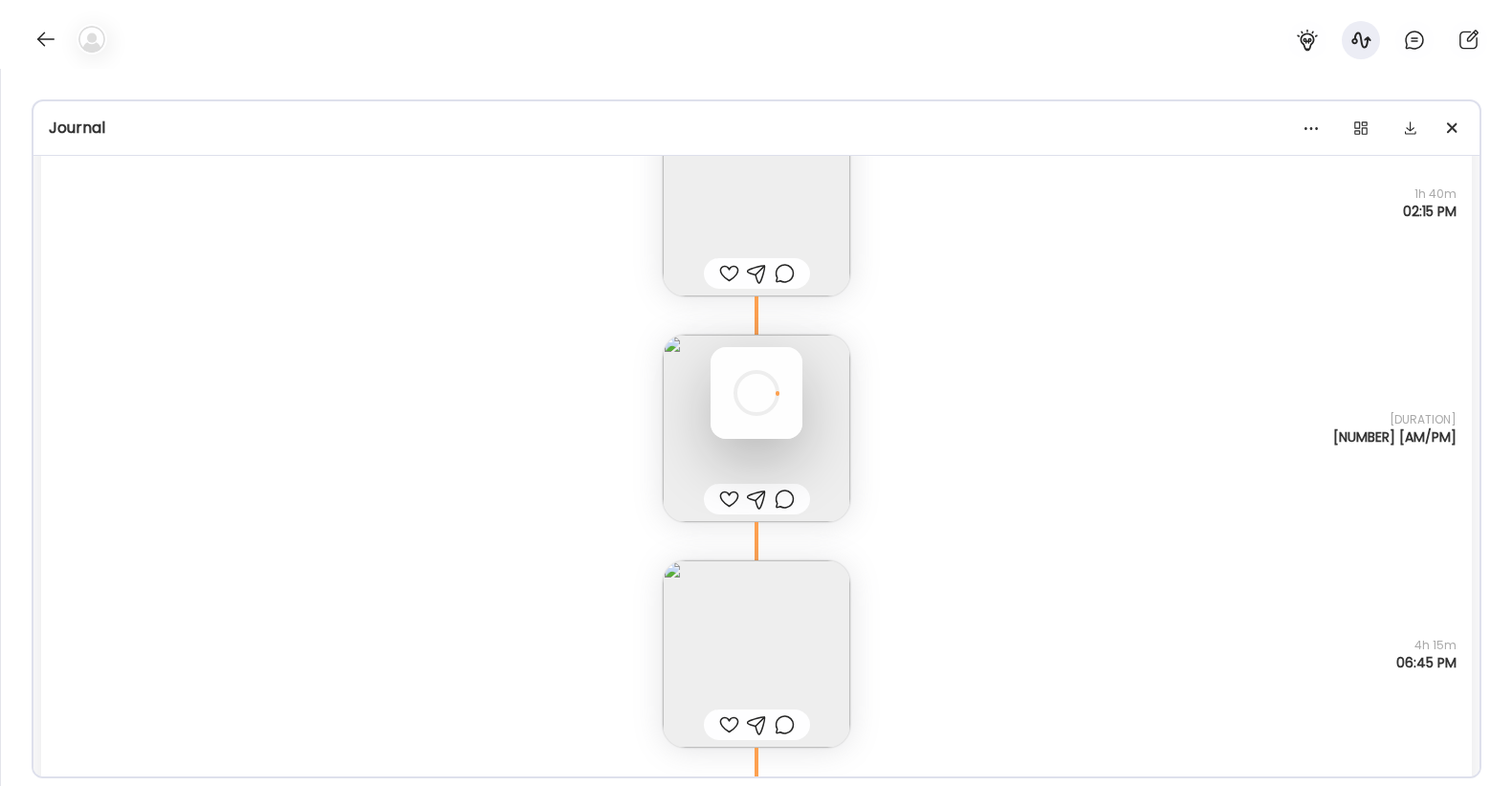scroll, scrollTop: 7799, scrollLeft: 0, axis: vertical 